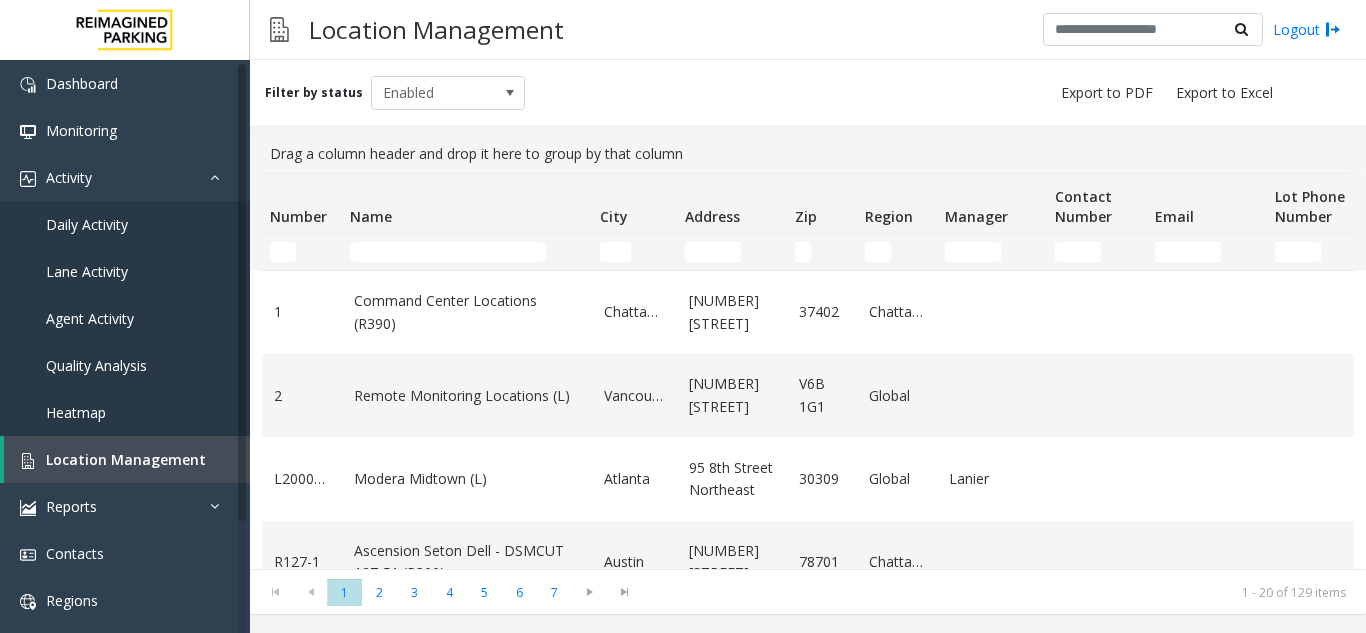 scroll, scrollTop: 0, scrollLeft: 0, axis: both 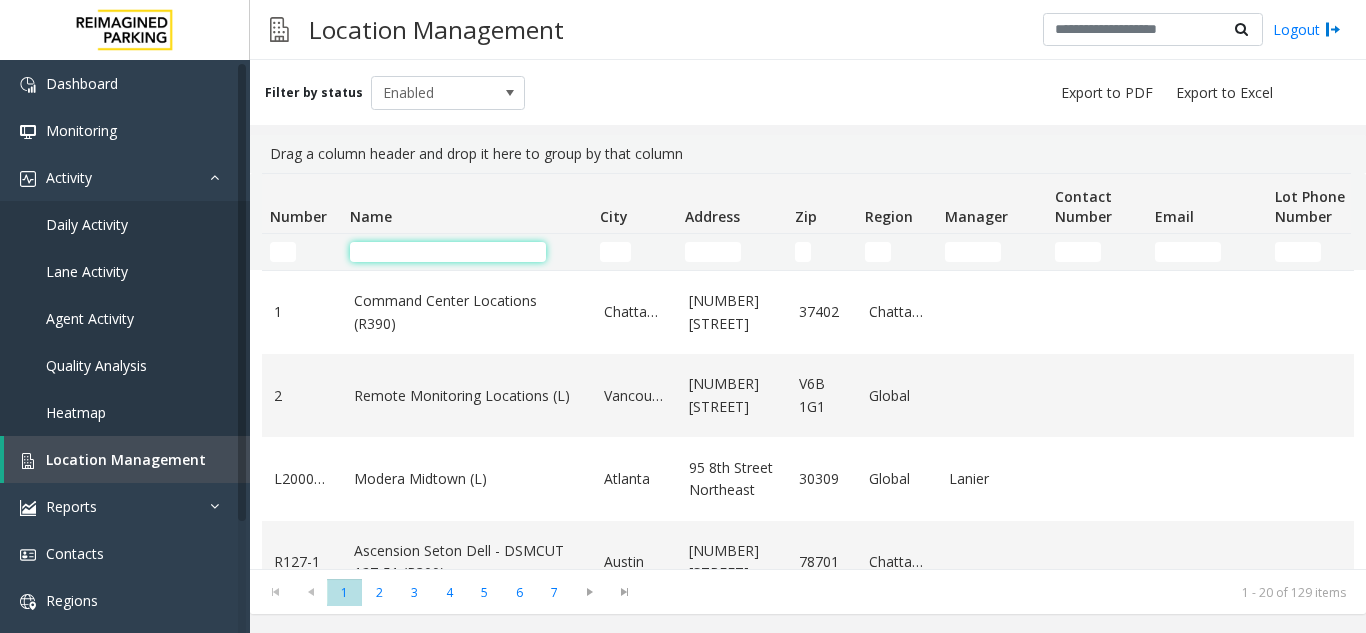 click 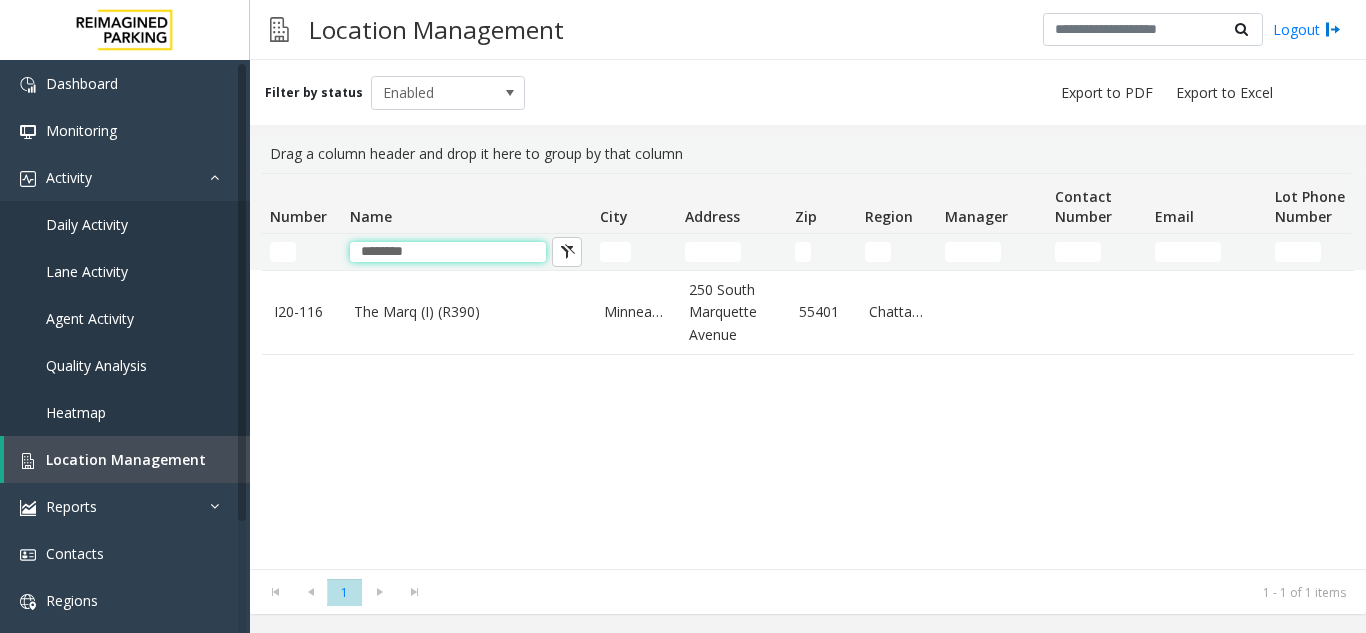 type on "********" 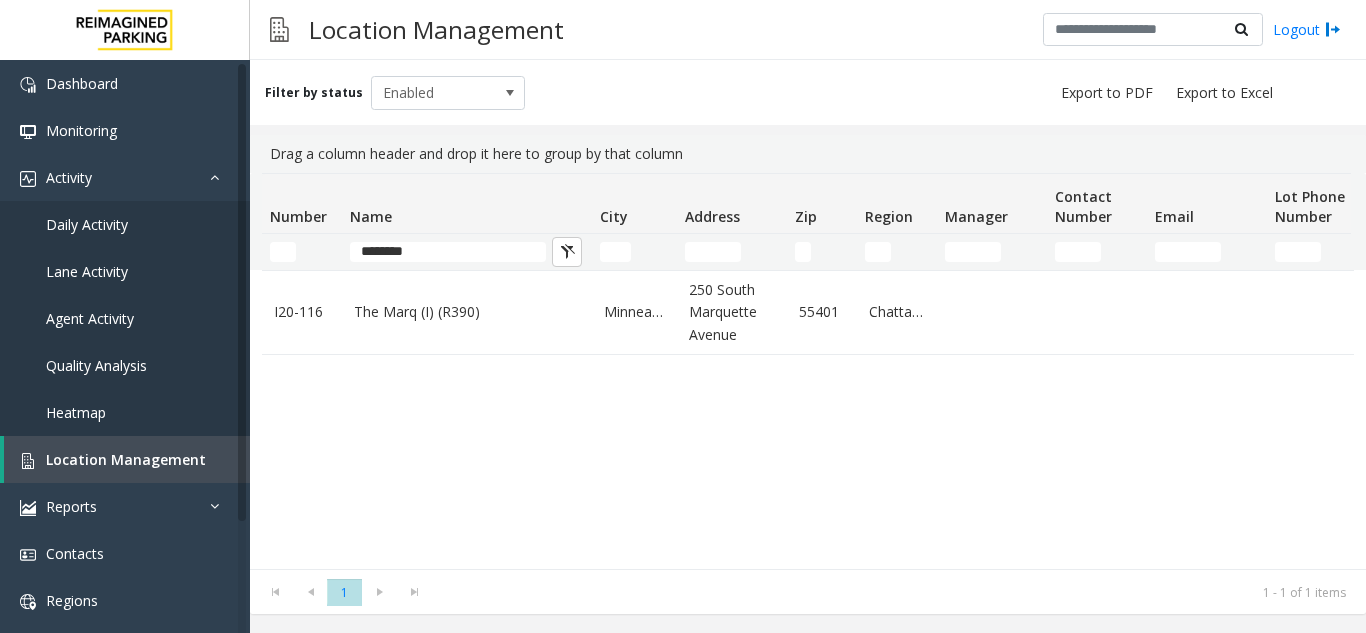 click on "The Marq (I) (R390)" 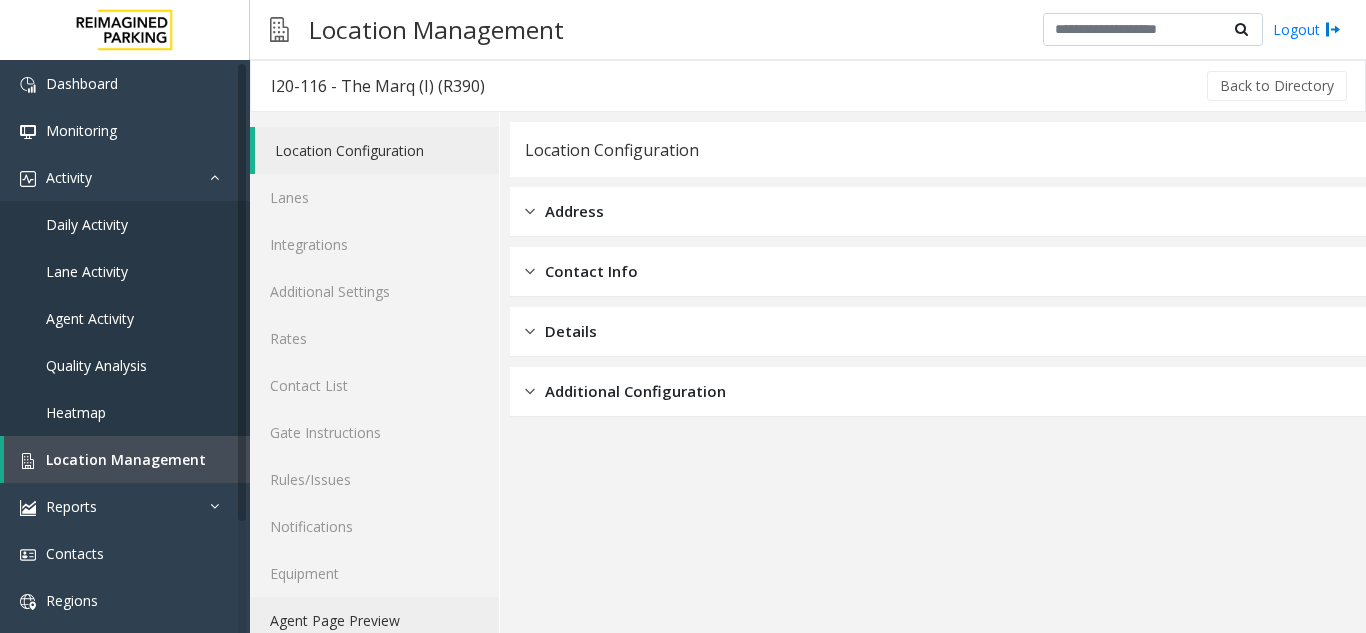 click on "Agent Page Preview" 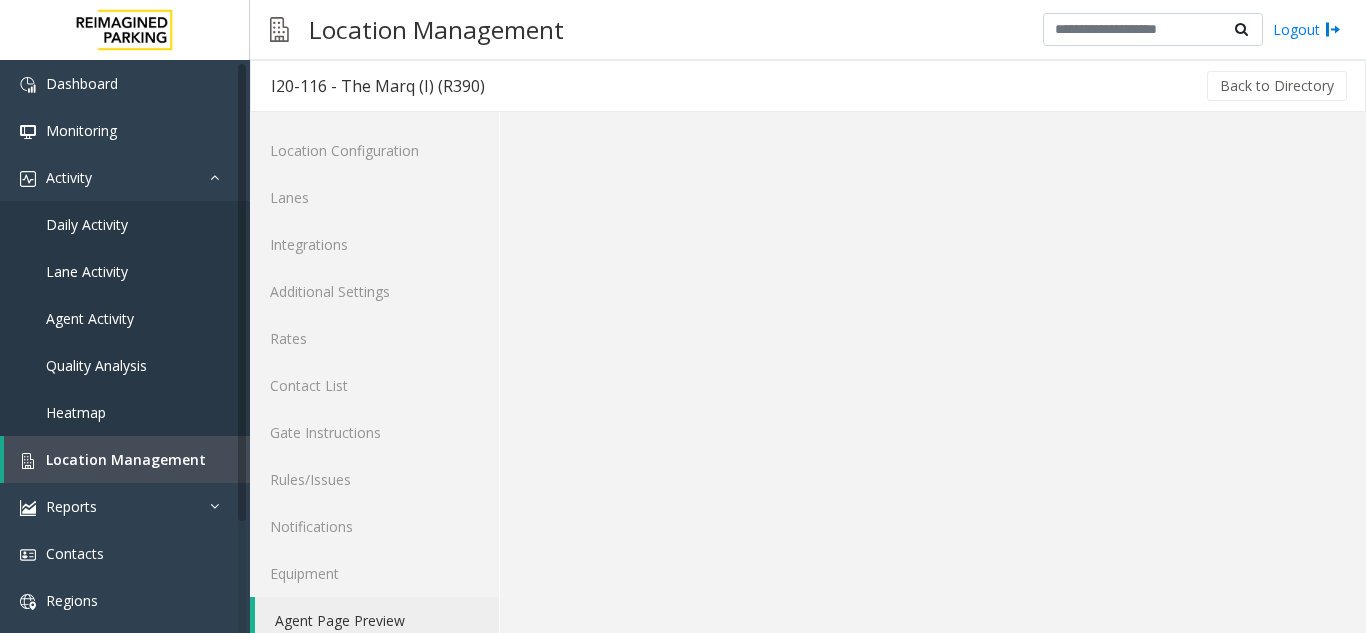 scroll, scrollTop: 26, scrollLeft: 0, axis: vertical 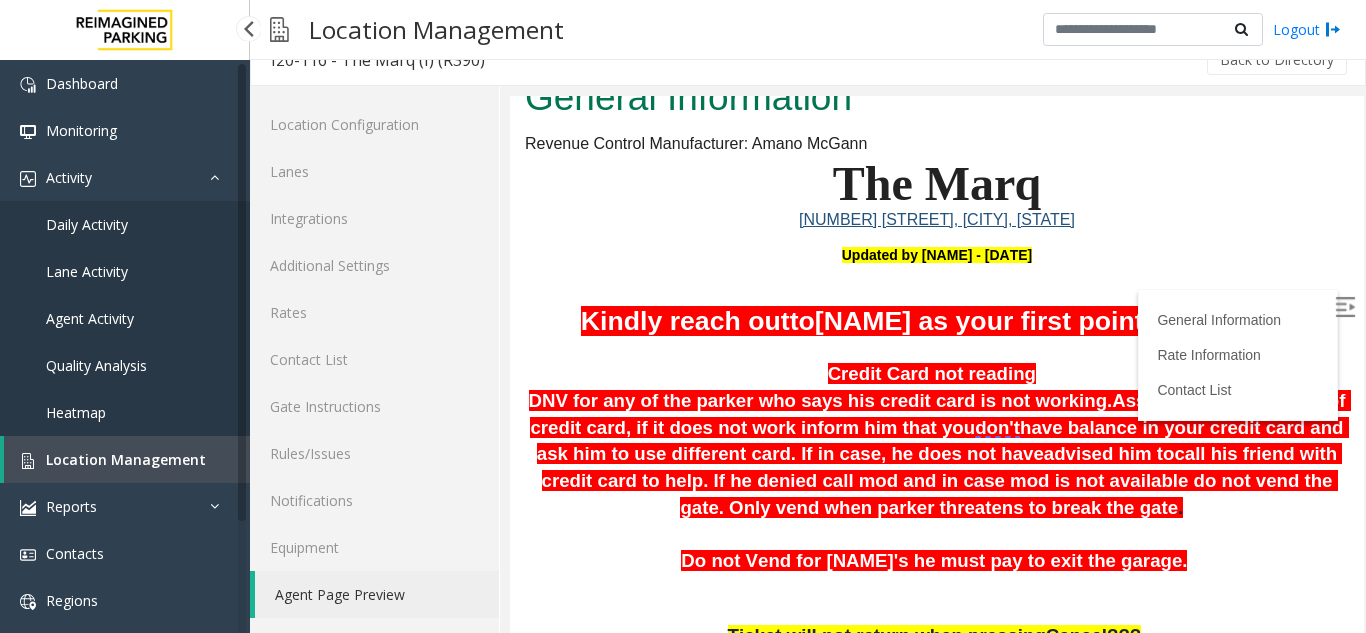 click on "Location Management" at bounding box center (126, 459) 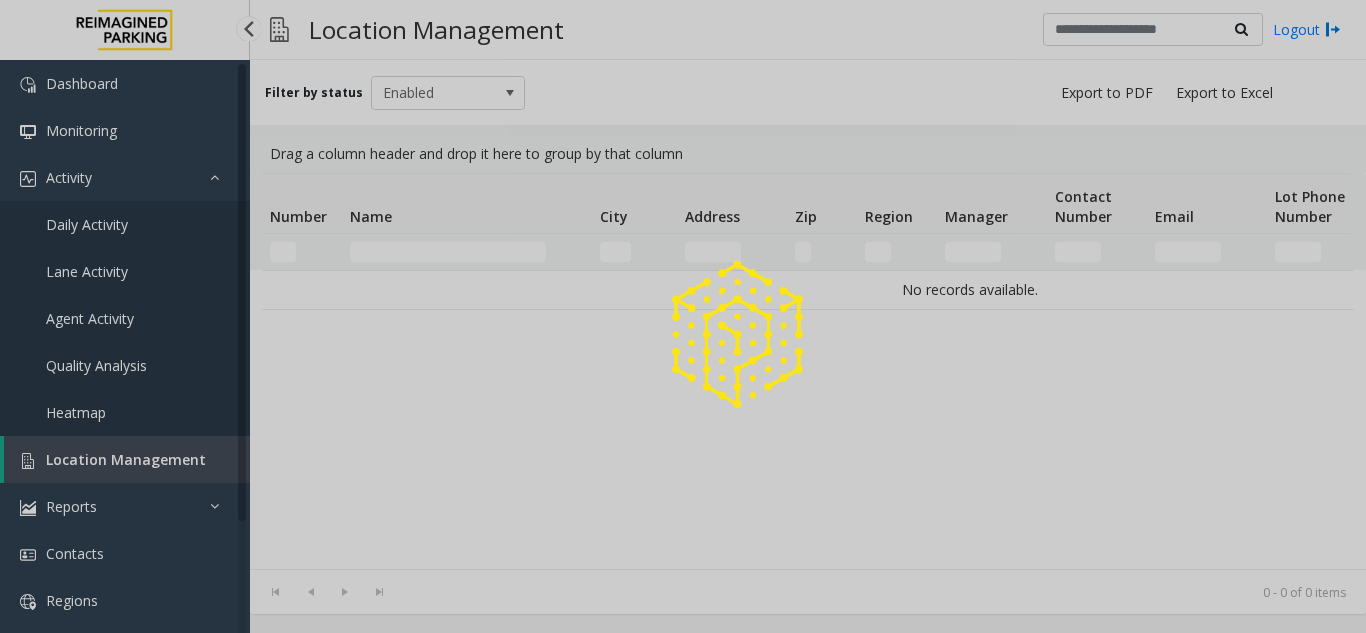 scroll, scrollTop: 0, scrollLeft: 0, axis: both 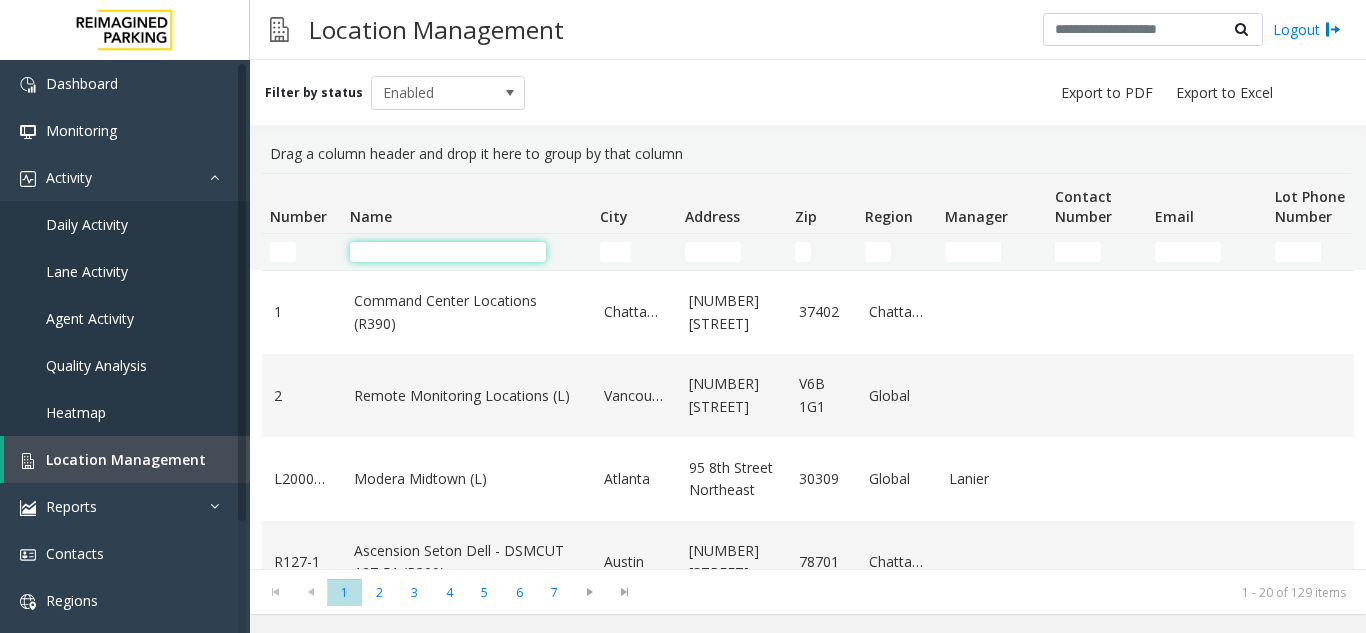 click 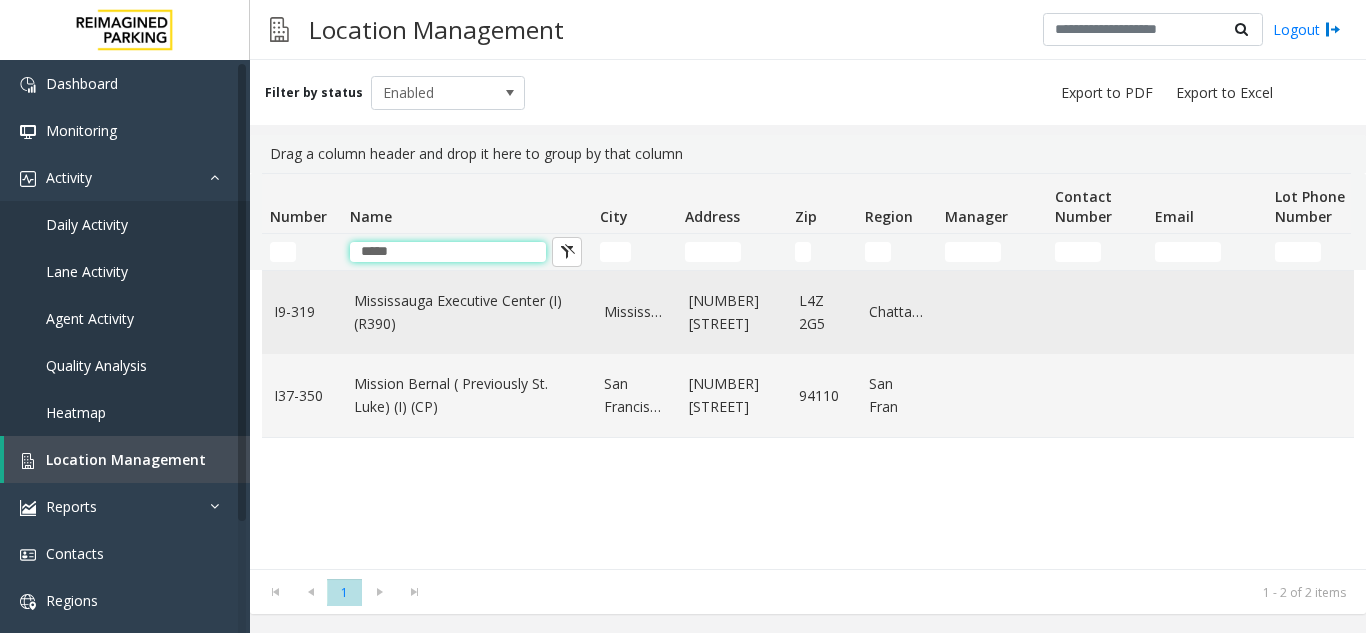 type on "*****" 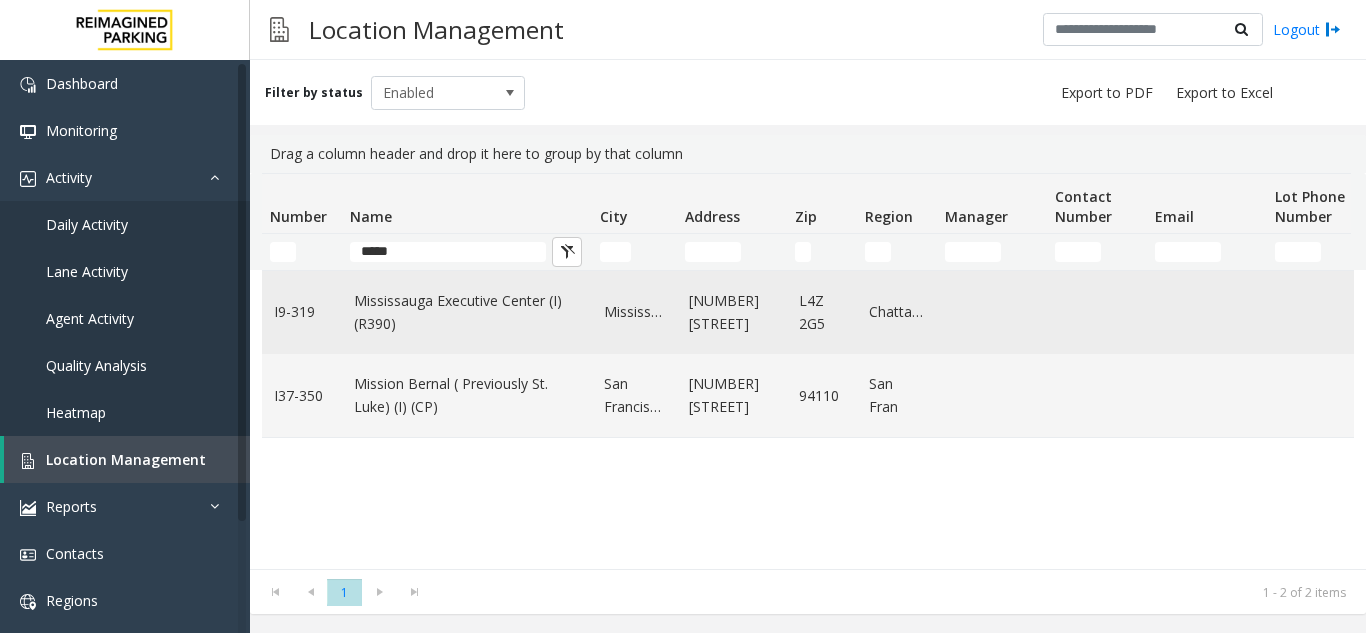 click on "Mississauga Executive Center (I) (R390)" 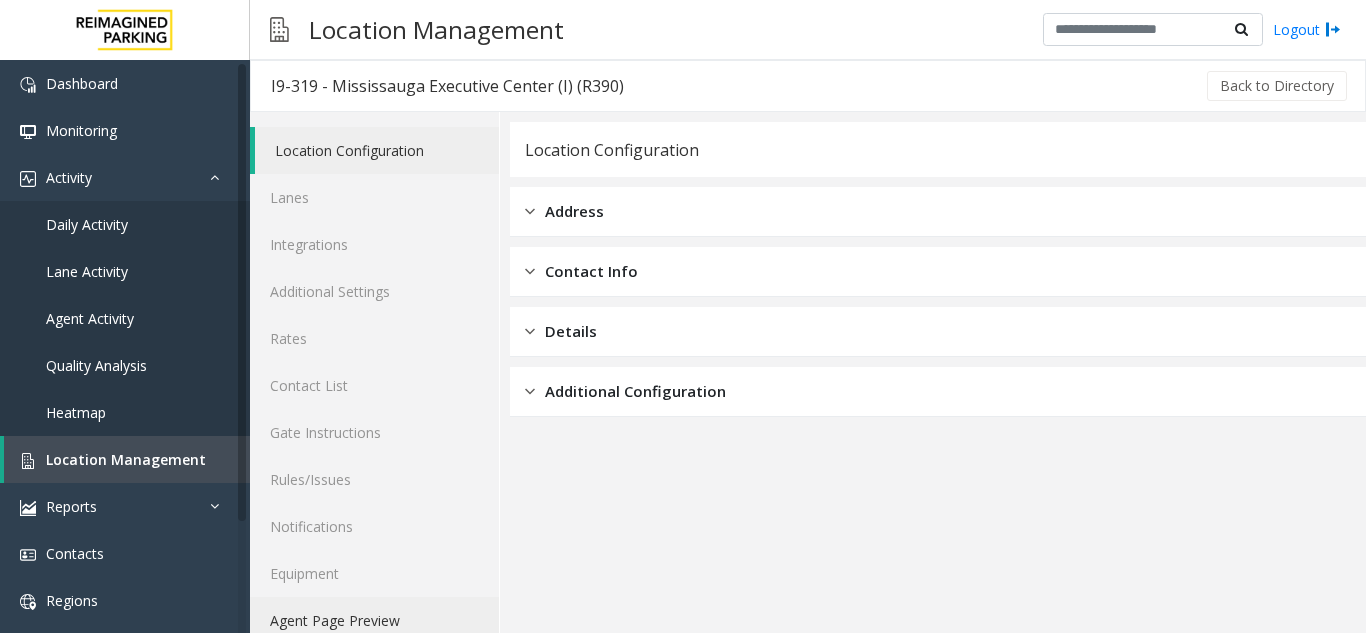 click on "Agent Page Preview" 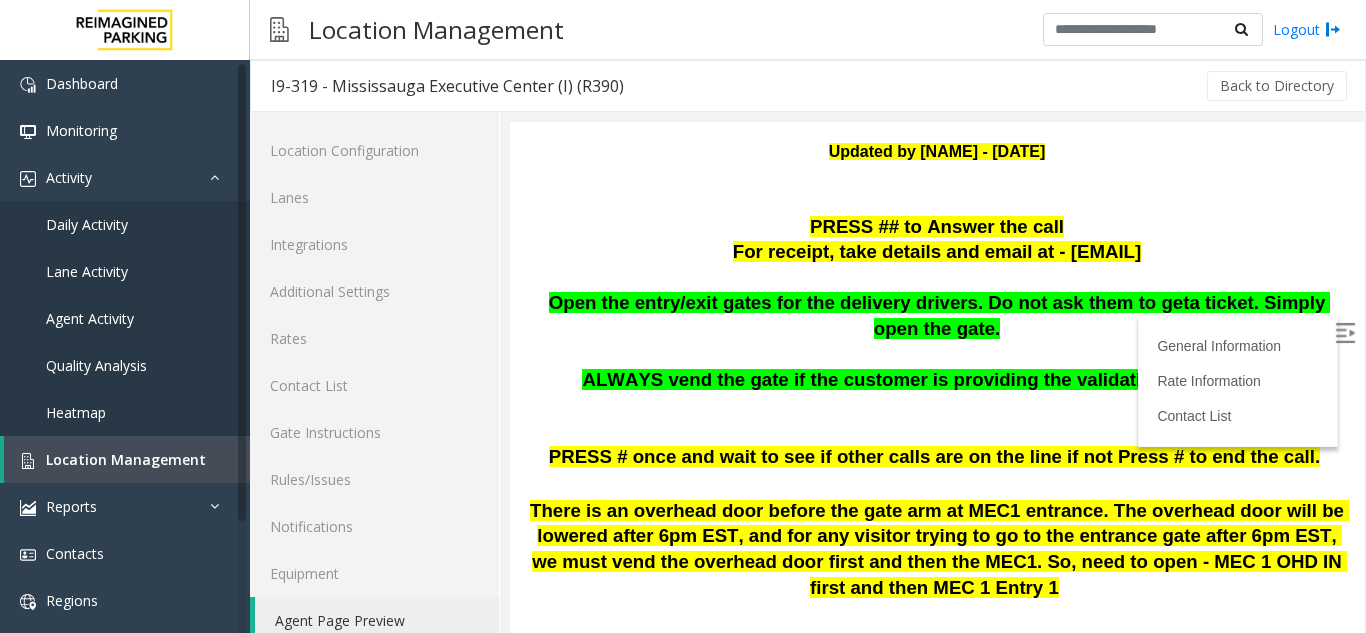 scroll, scrollTop: 300, scrollLeft: 0, axis: vertical 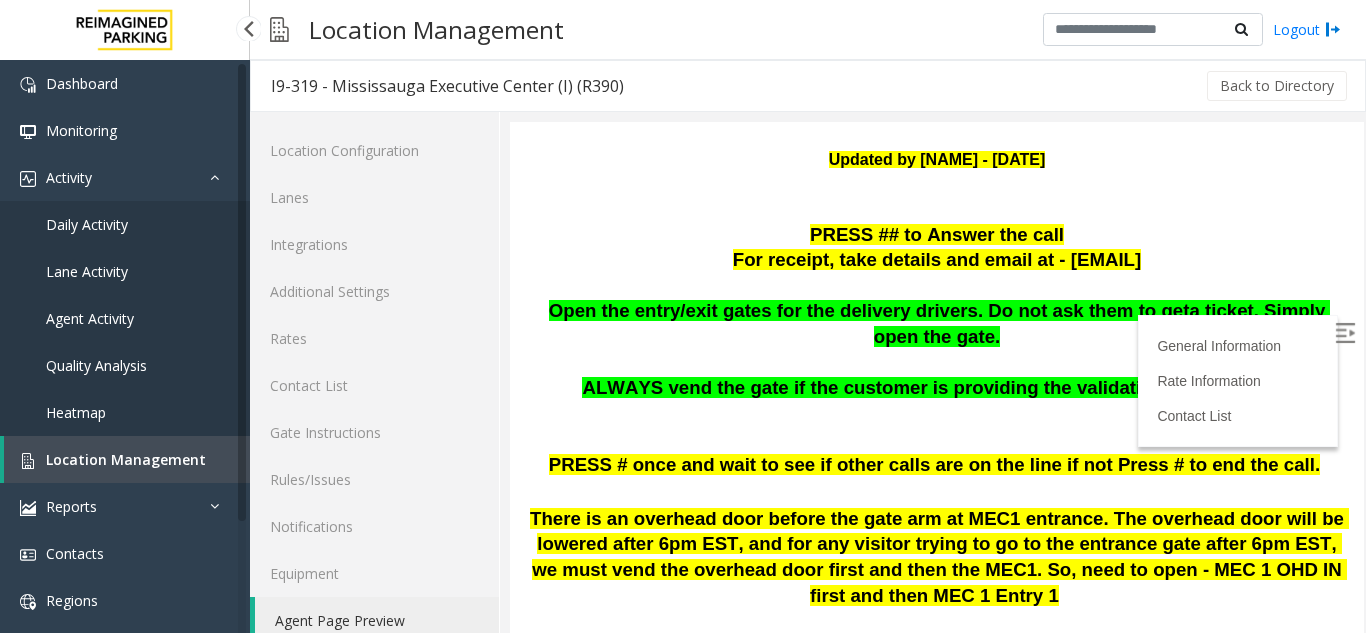 click on "Location Management" at bounding box center (127, 459) 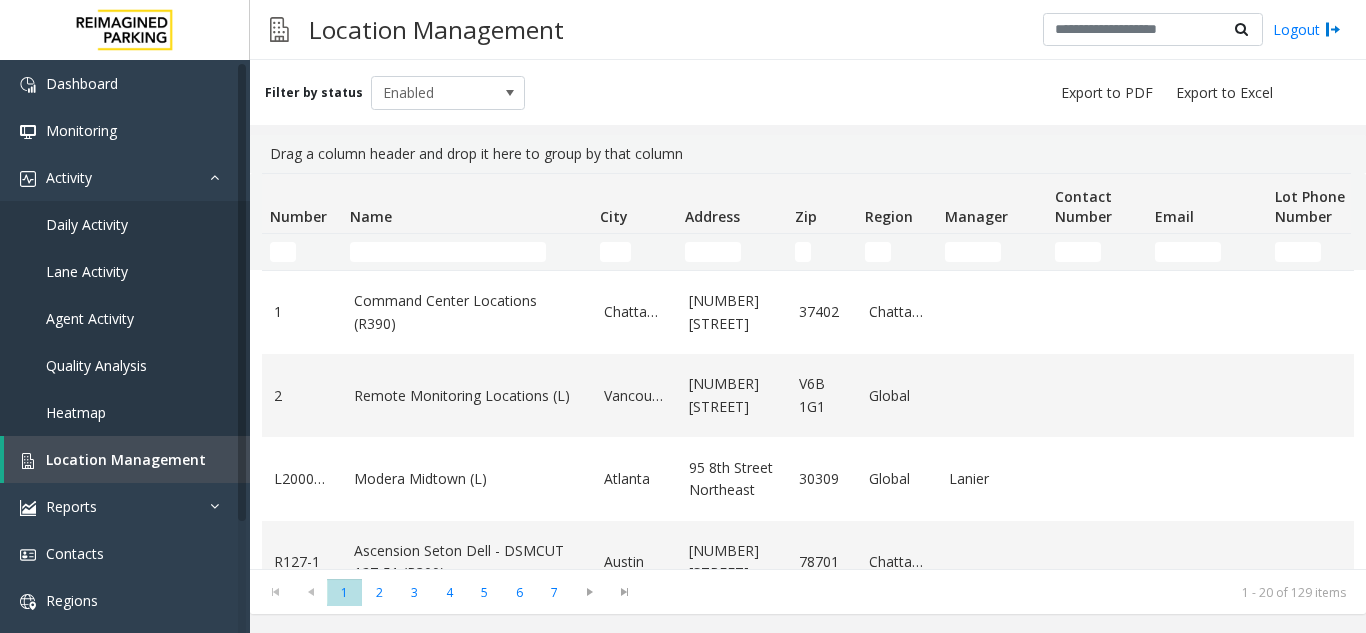 click 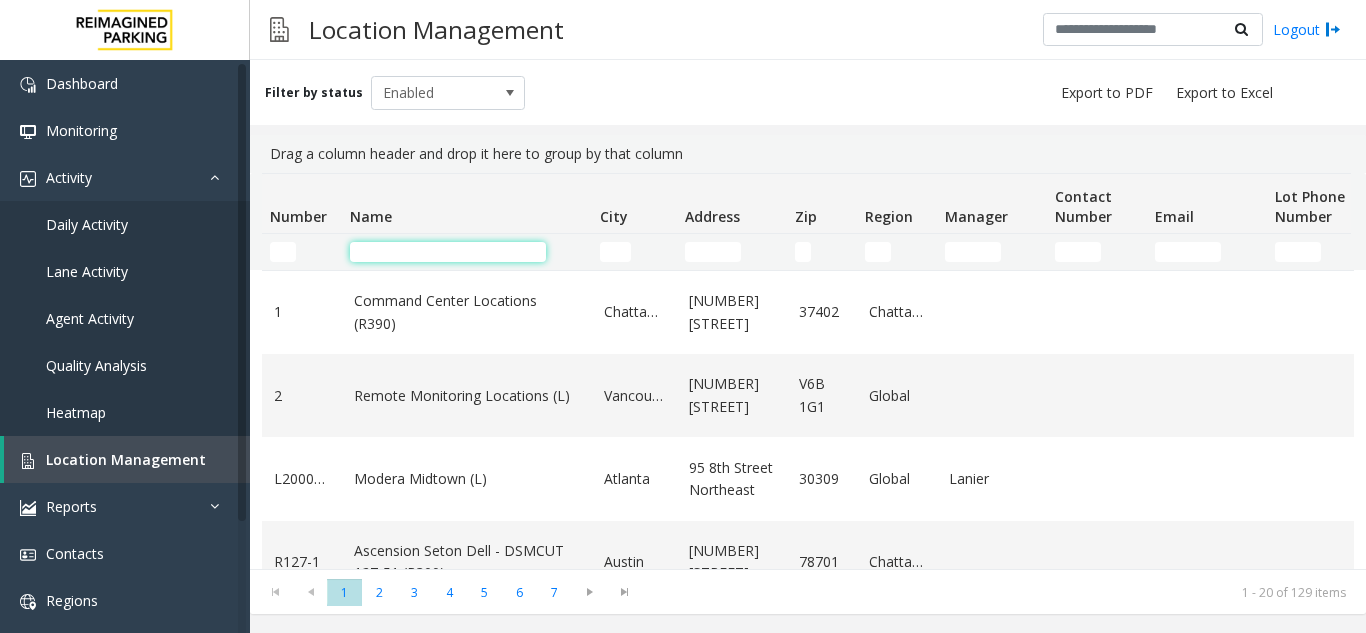 click 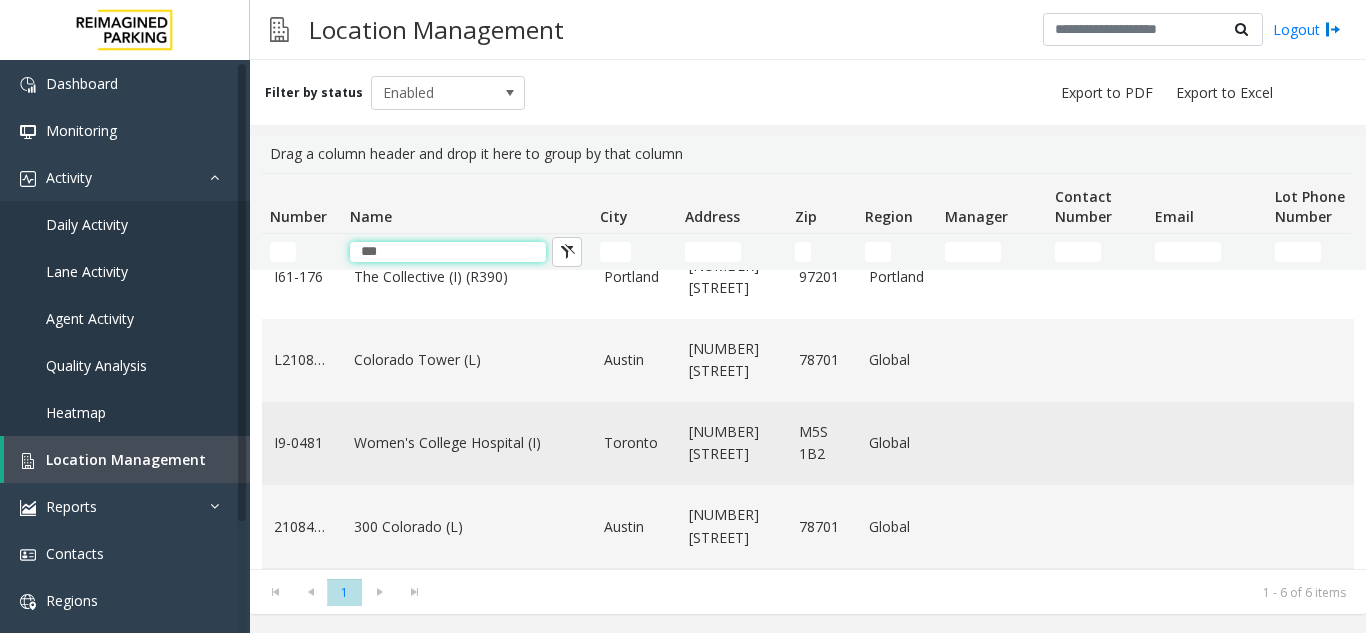 scroll, scrollTop: 217, scrollLeft: 0, axis: vertical 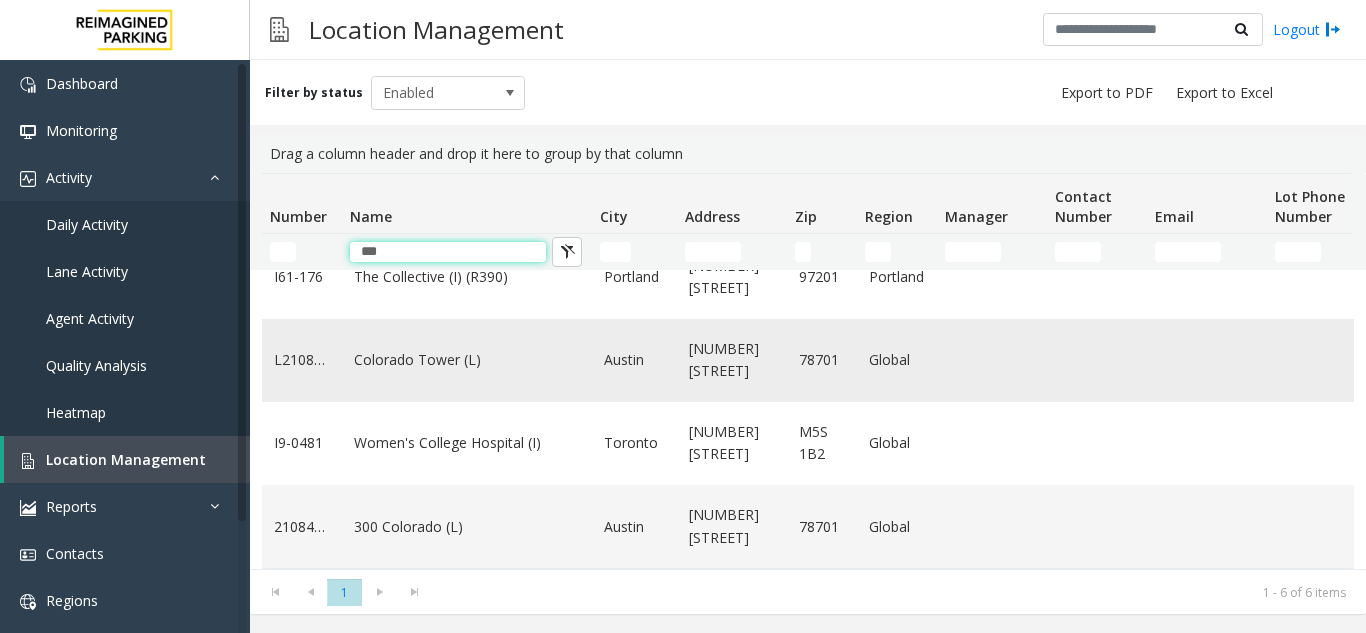 type on "***" 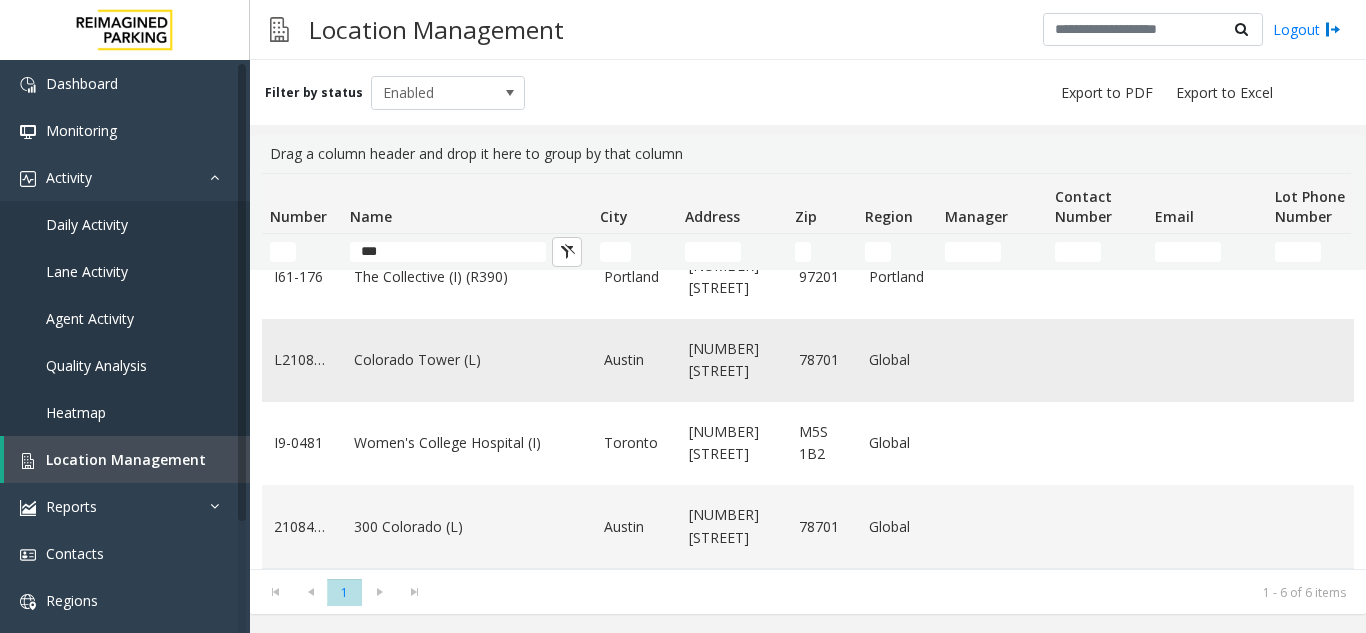 click on "Colorado Tower (L)" 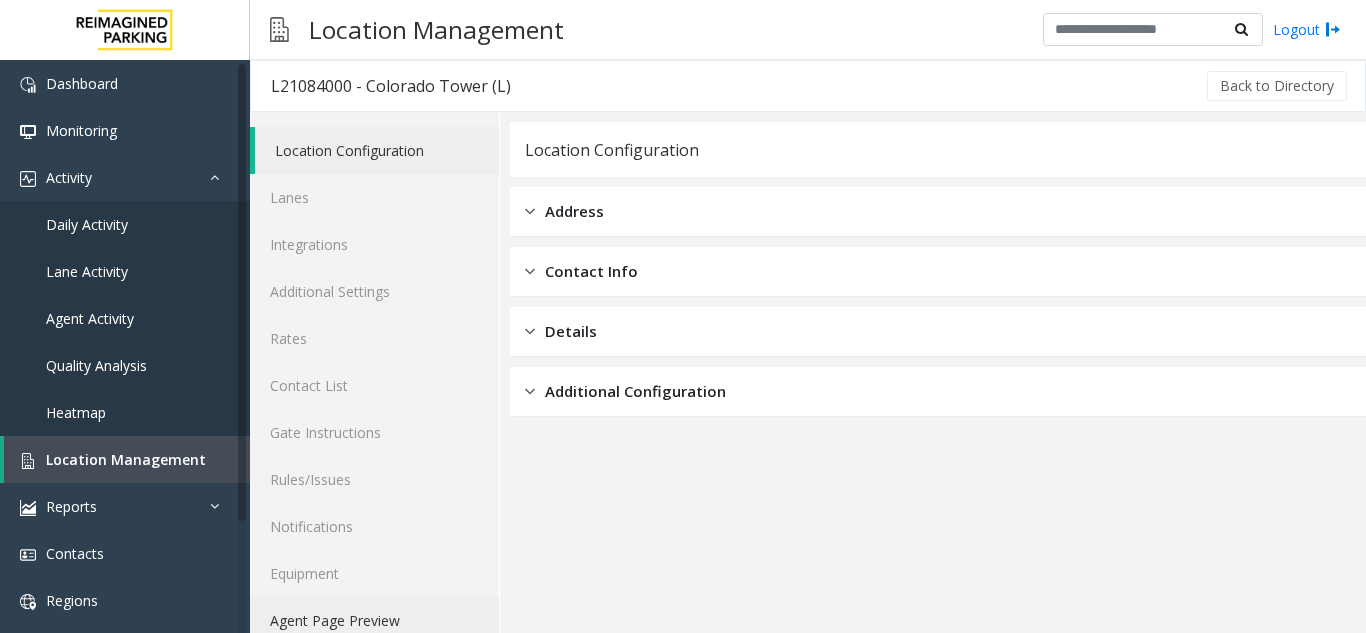 click on "Agent Page Preview" 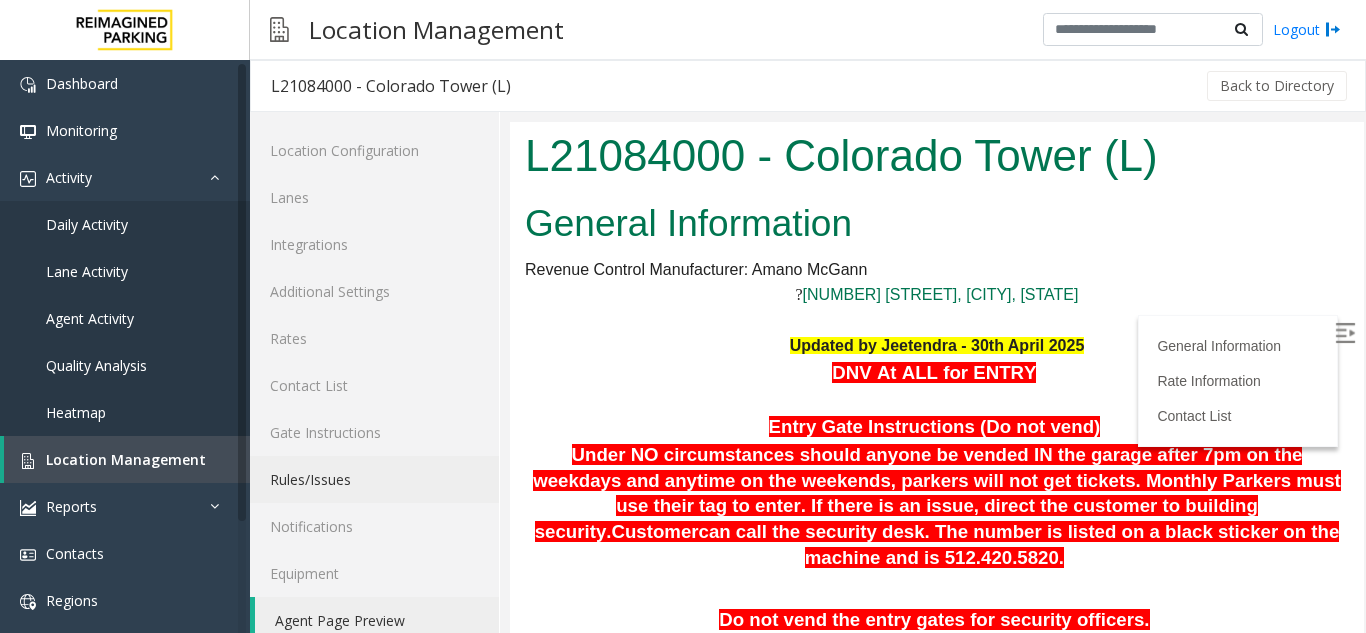 scroll, scrollTop: 100, scrollLeft: 0, axis: vertical 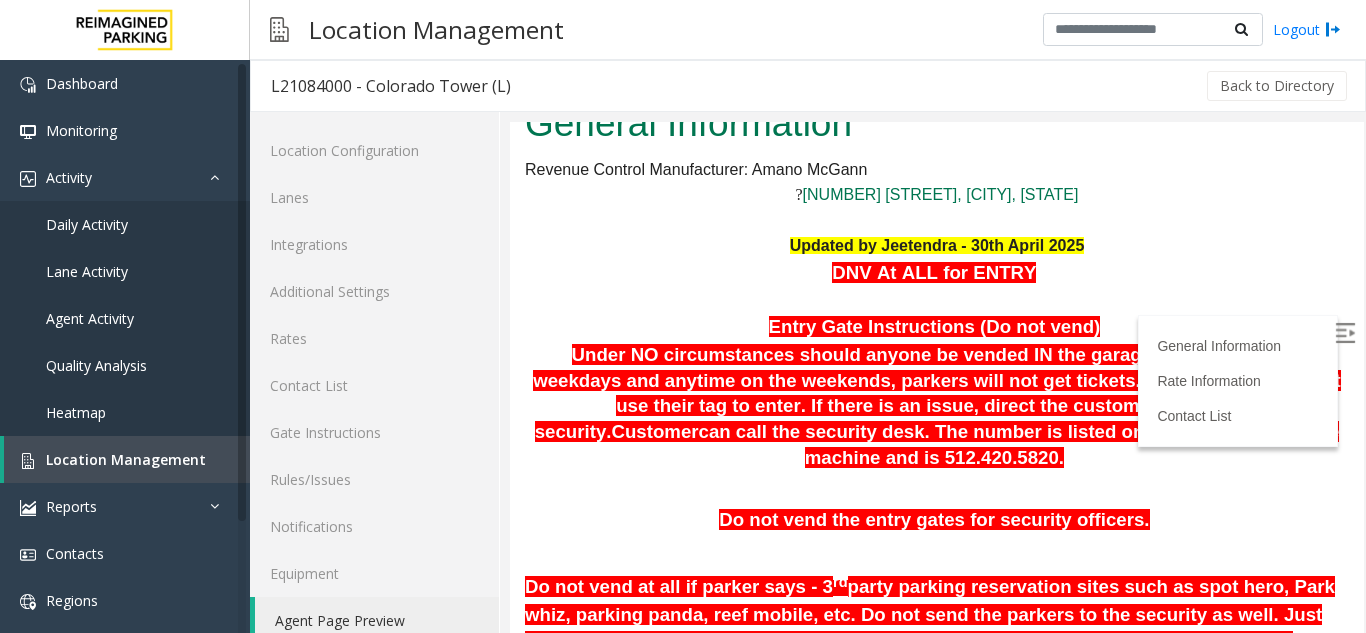click at bounding box center [1345, 333] 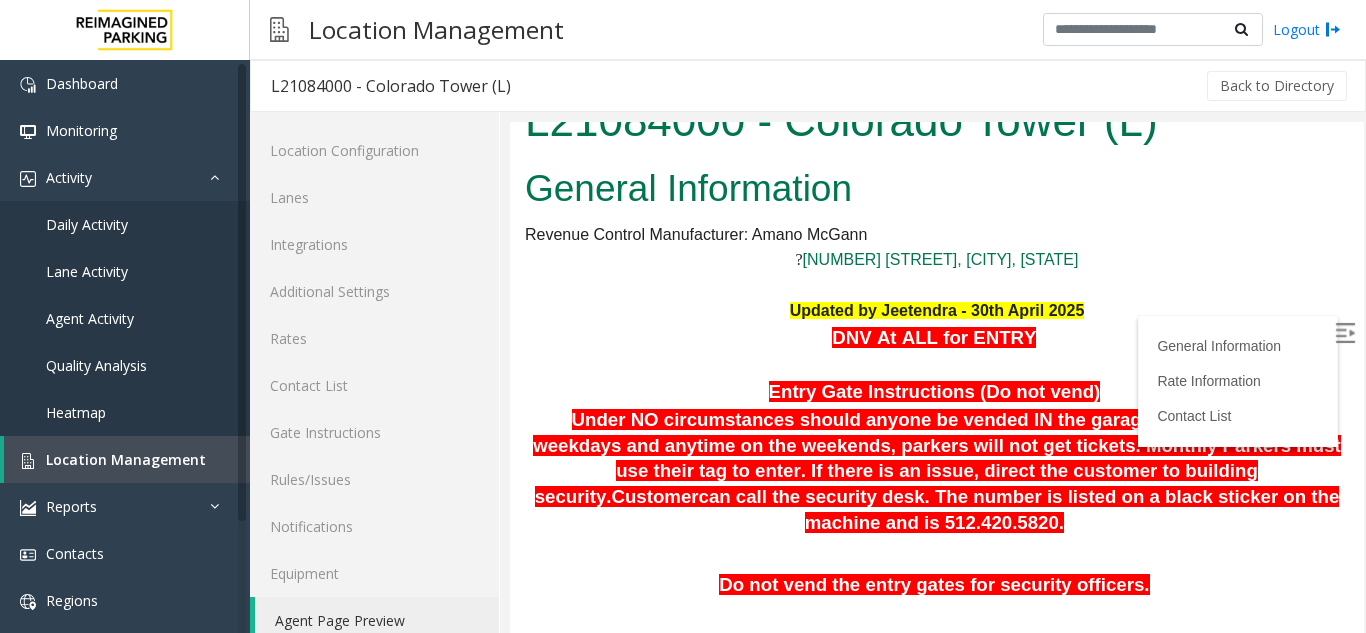 scroll, scrollTop: 0, scrollLeft: 0, axis: both 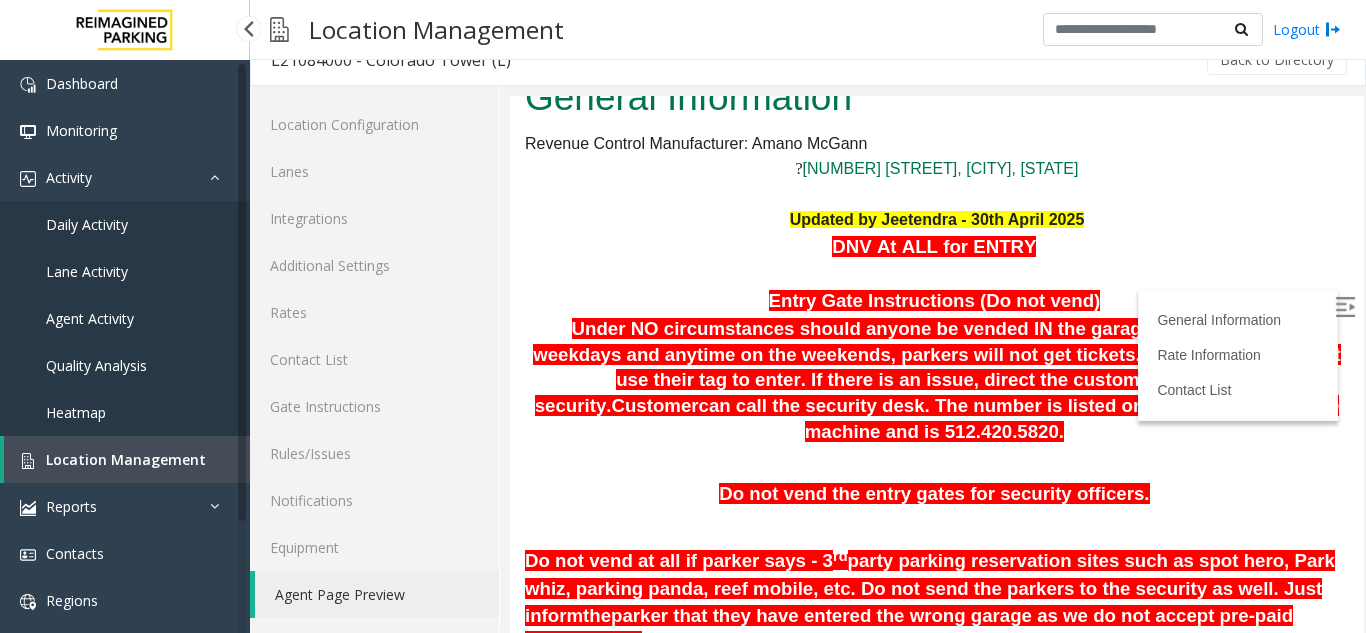 click on "Location Management" at bounding box center [126, 459] 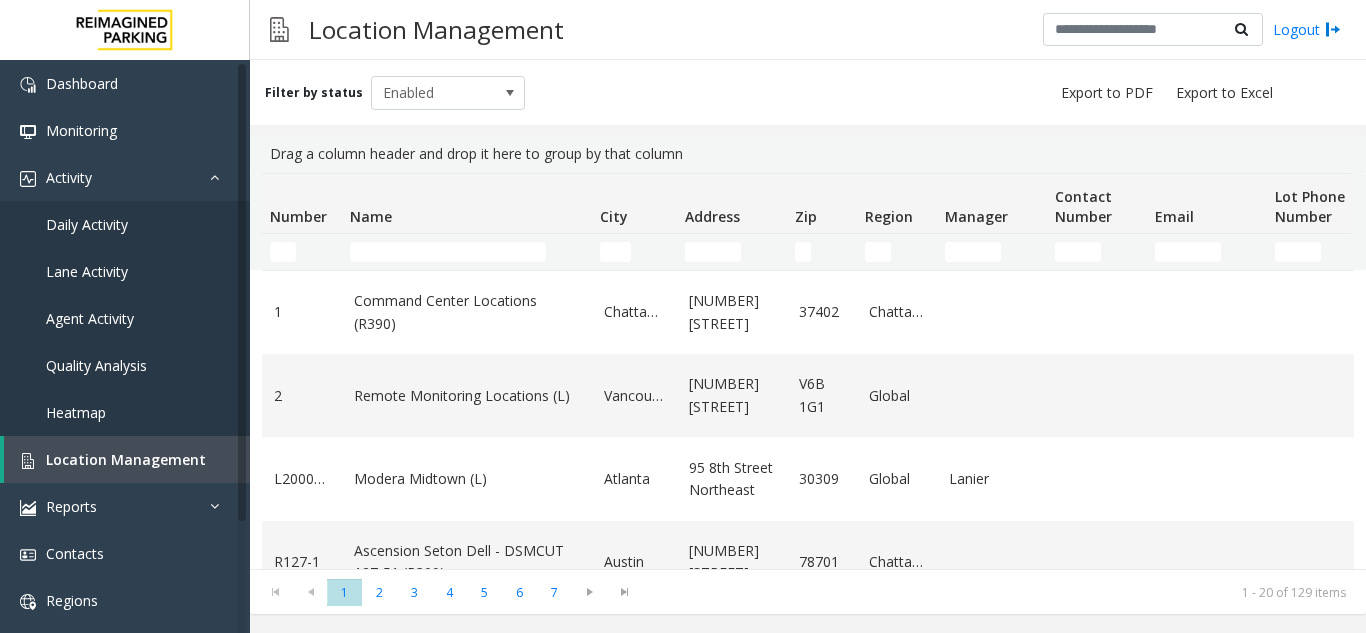 click 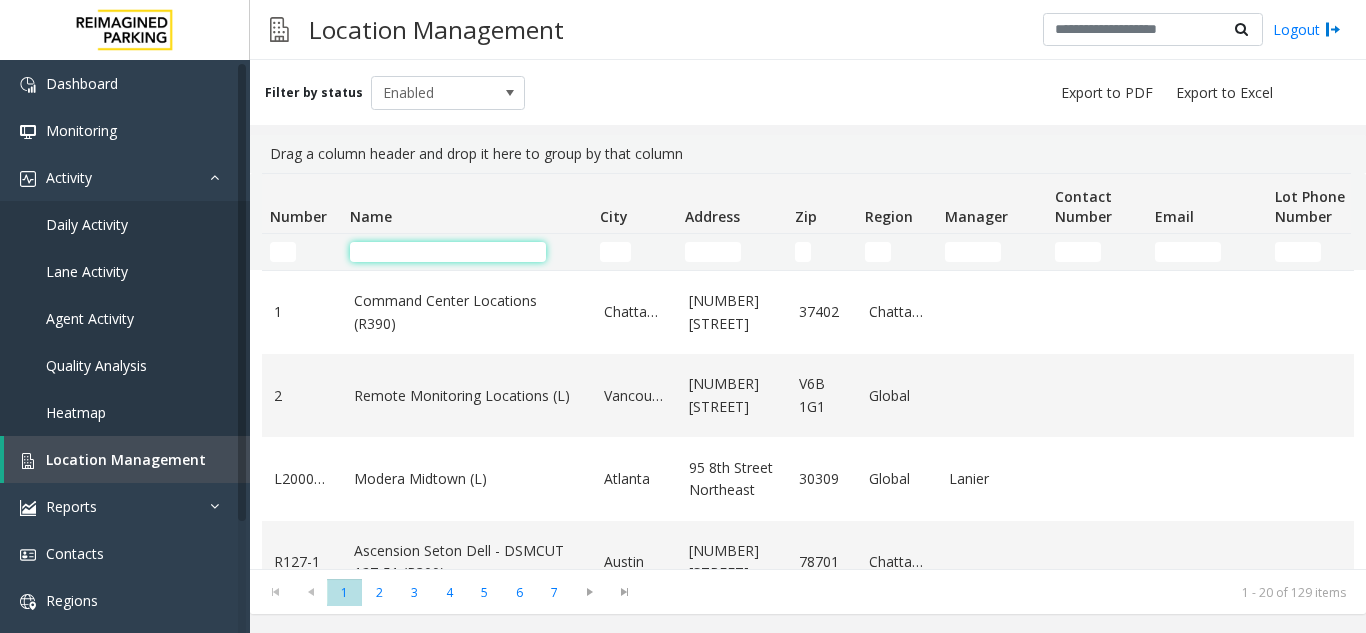 click 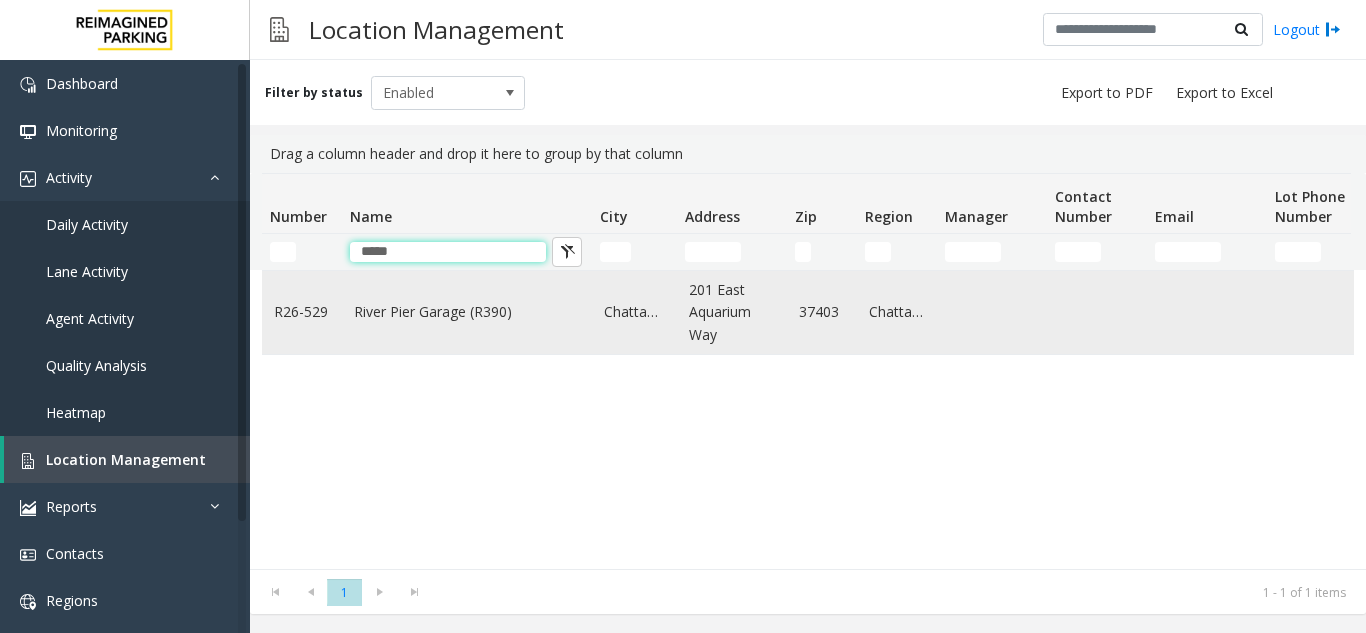 type on "*****" 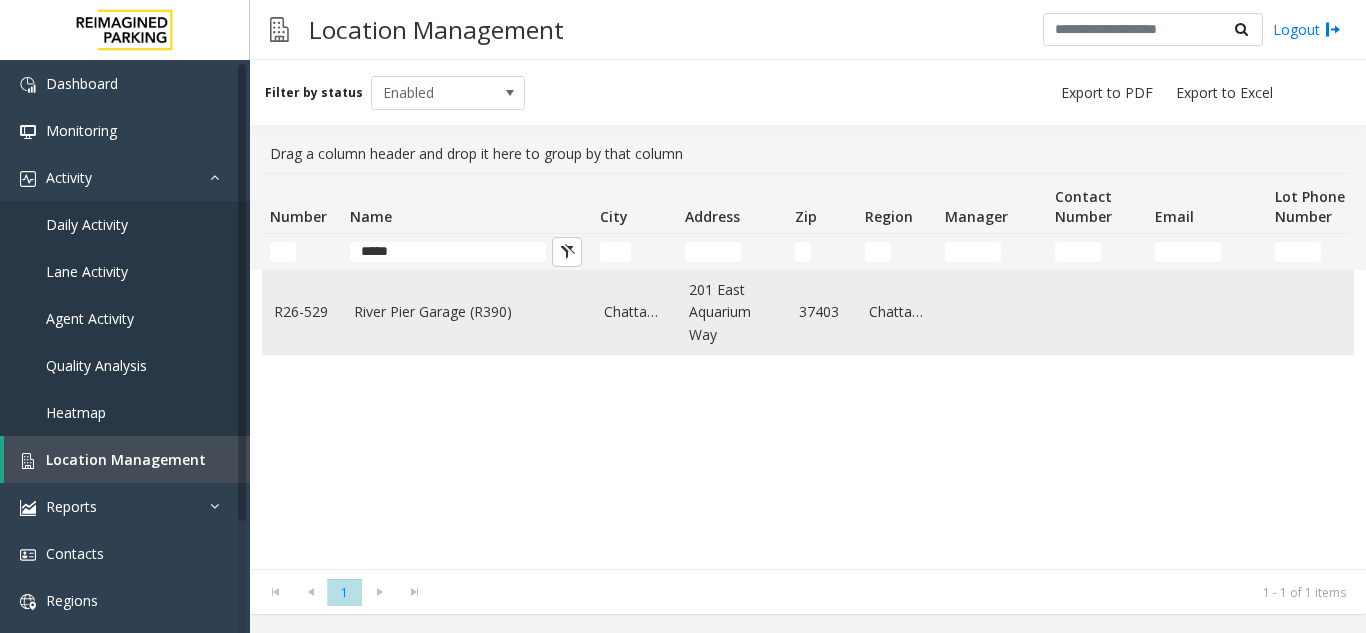 click on "River Pier Garage (R390)" 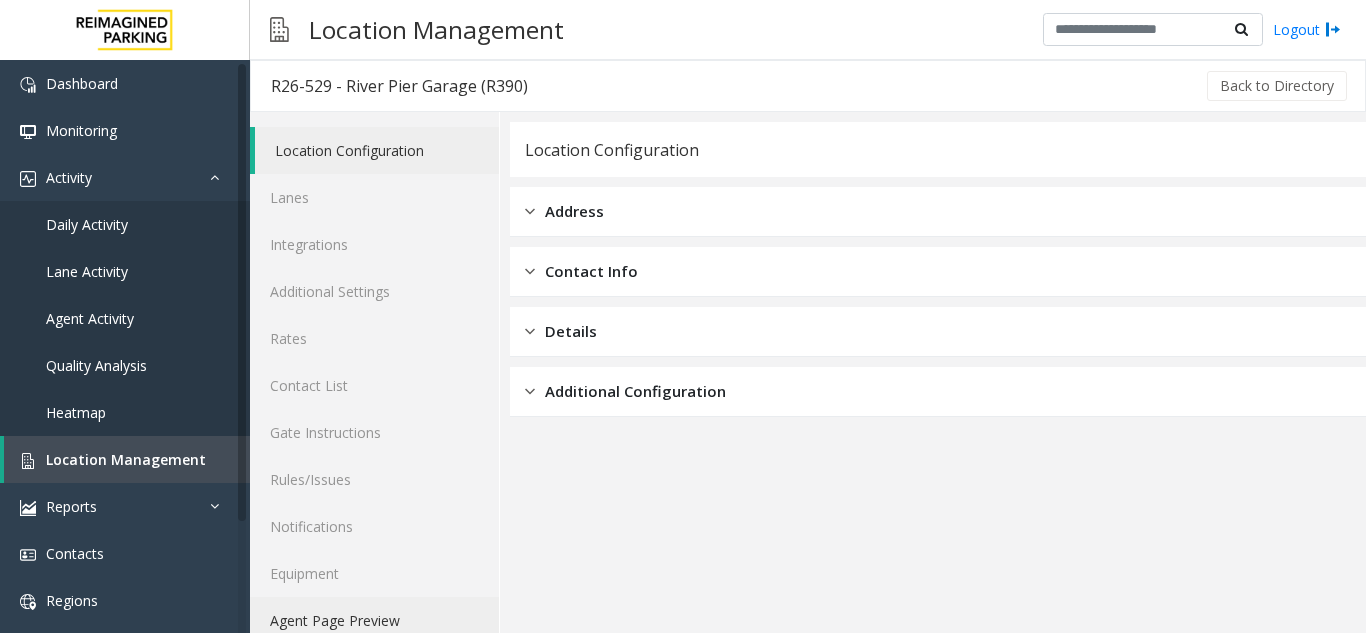 click on "Agent Page Preview" 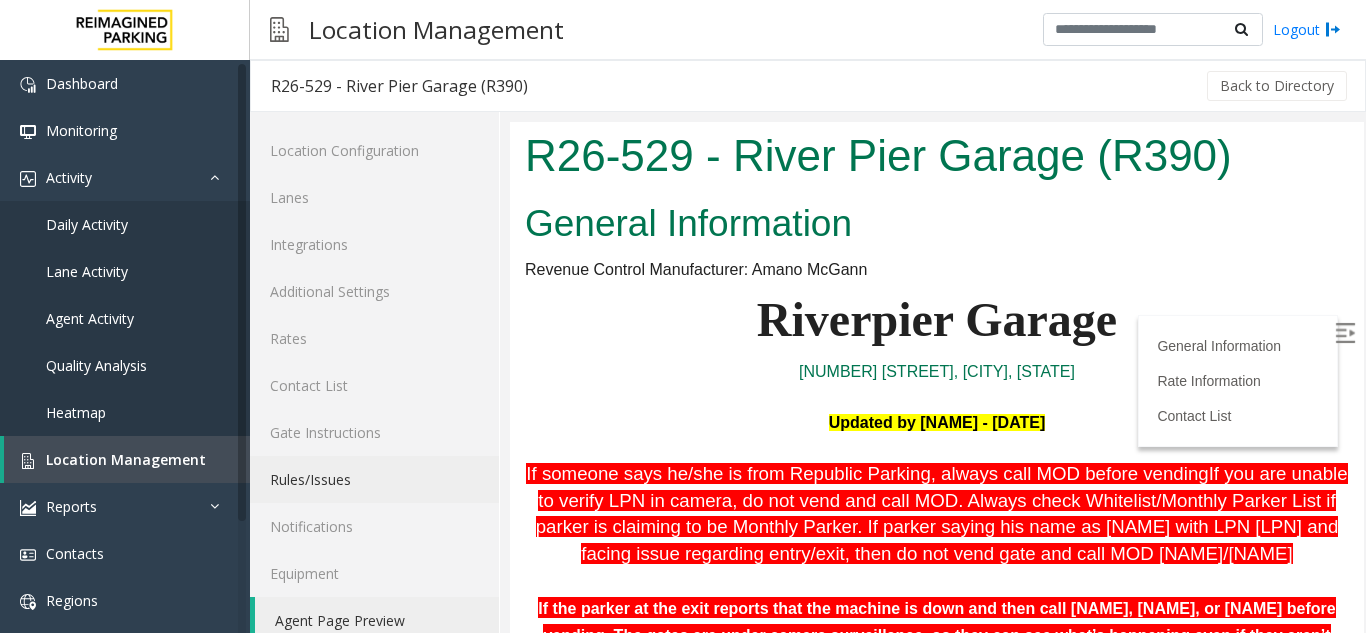 scroll, scrollTop: 200, scrollLeft: 0, axis: vertical 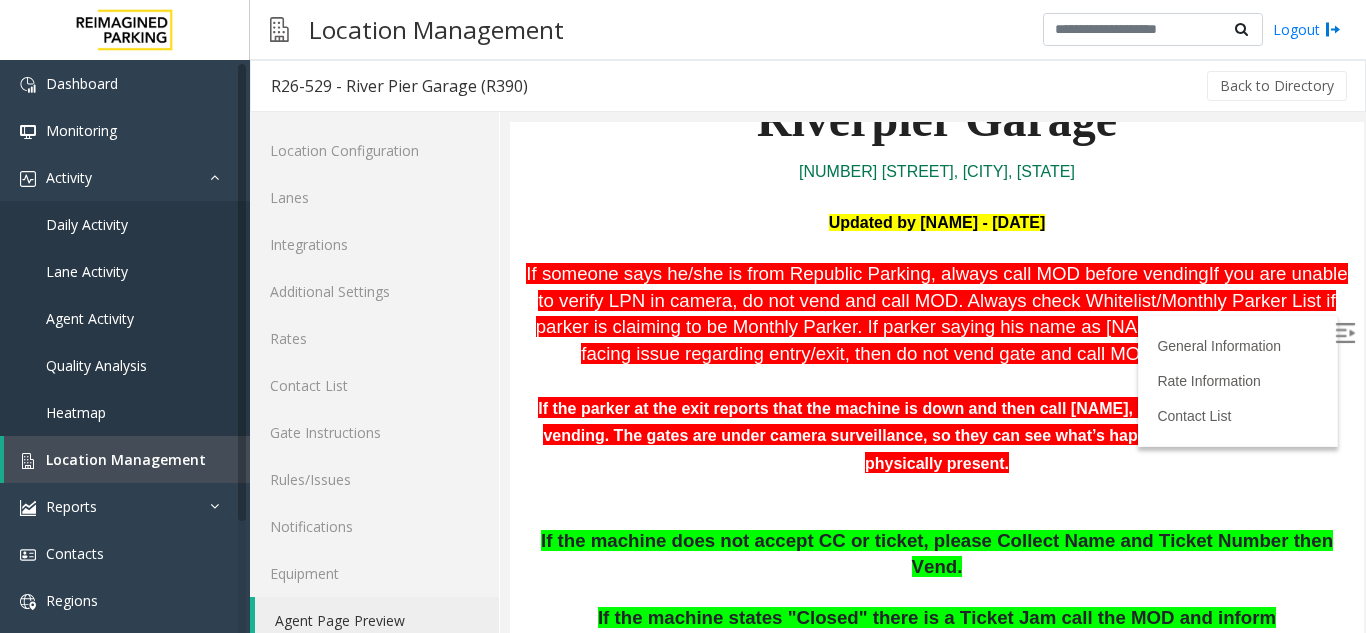 click at bounding box center [1345, 333] 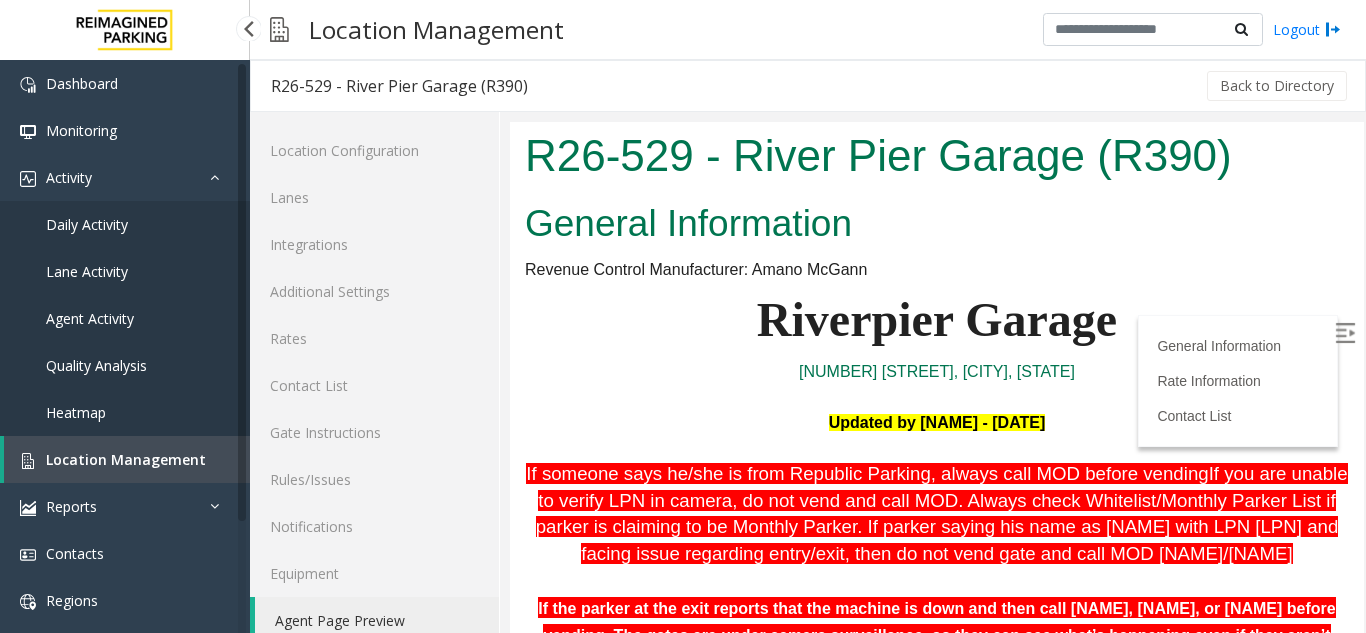 click on "Location Management" at bounding box center (126, 459) 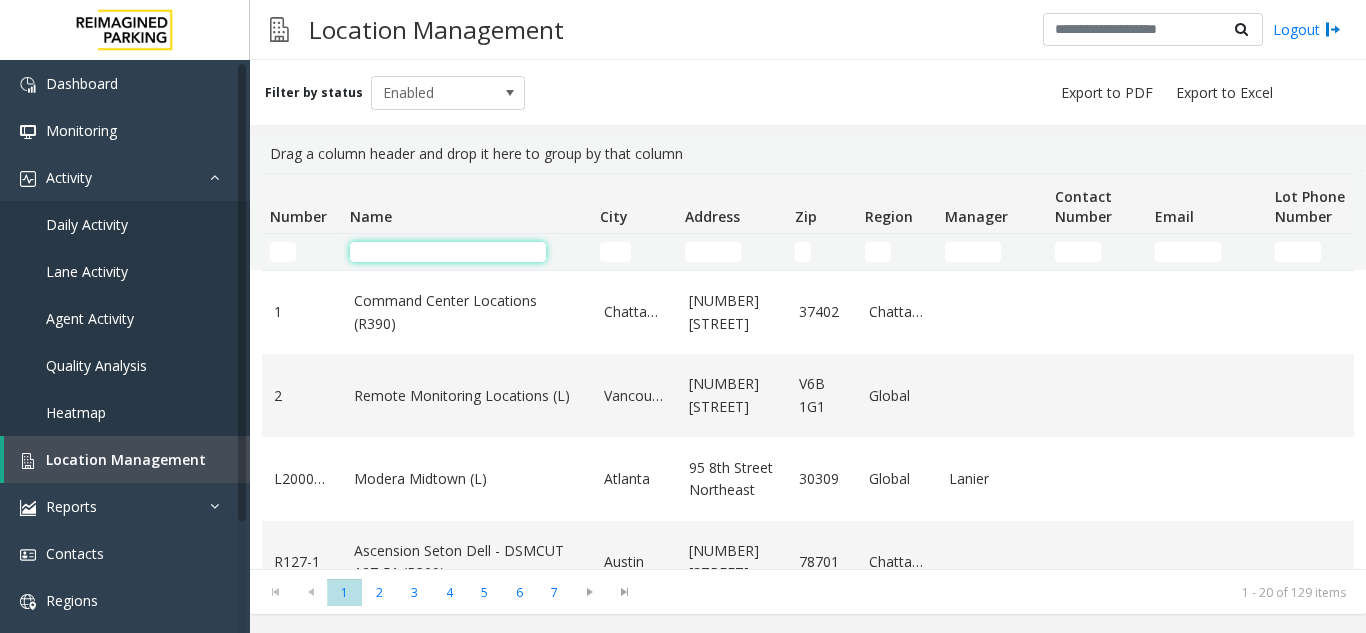 click 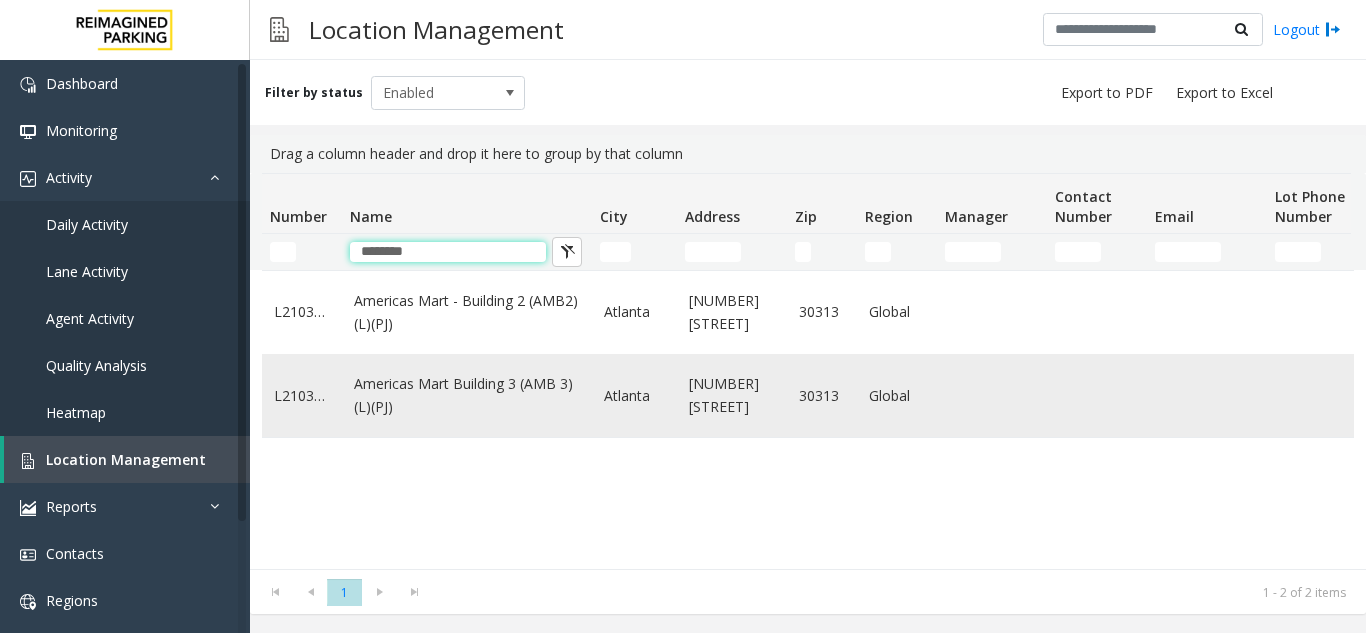 type on "********" 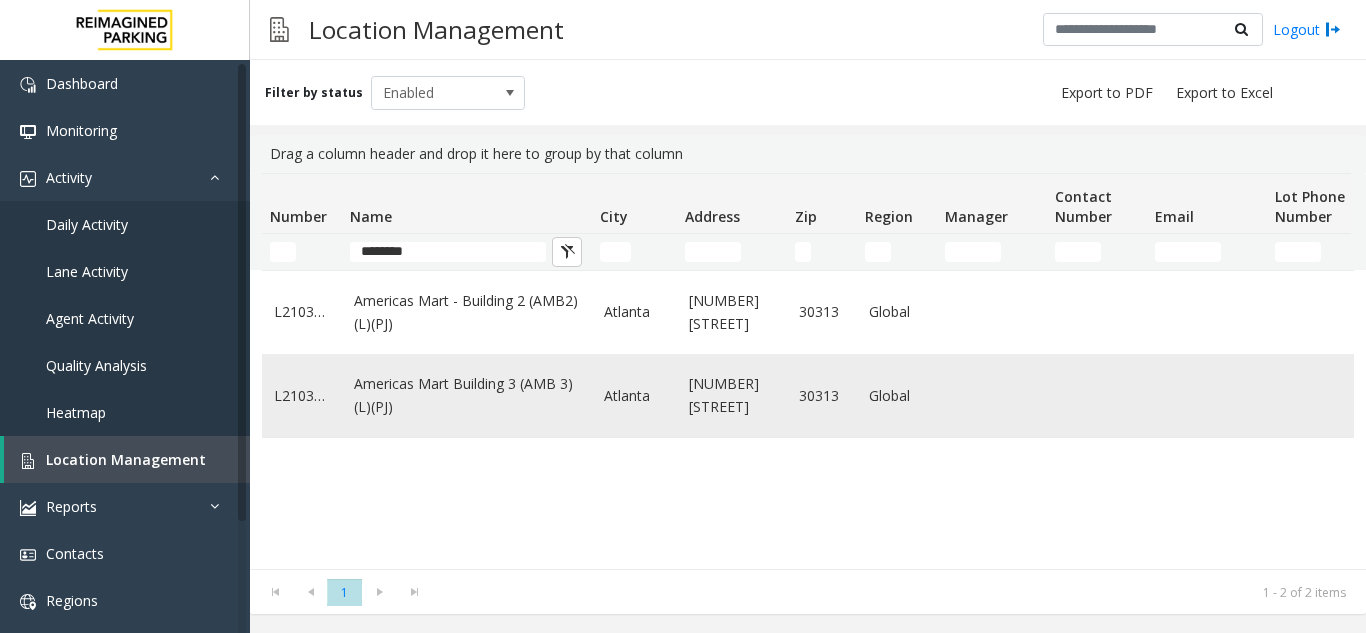 click on "Americas Mart Building  3 (AMB 3) (L)(PJ)" 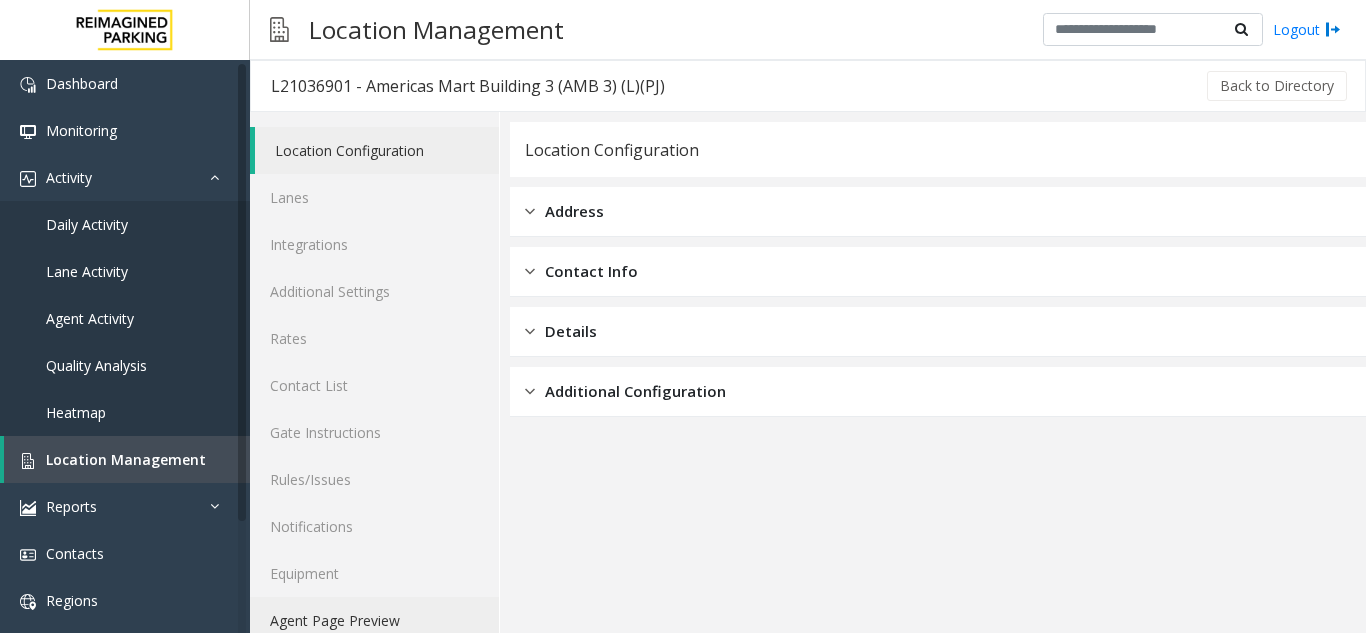 click on "Agent Page Preview" 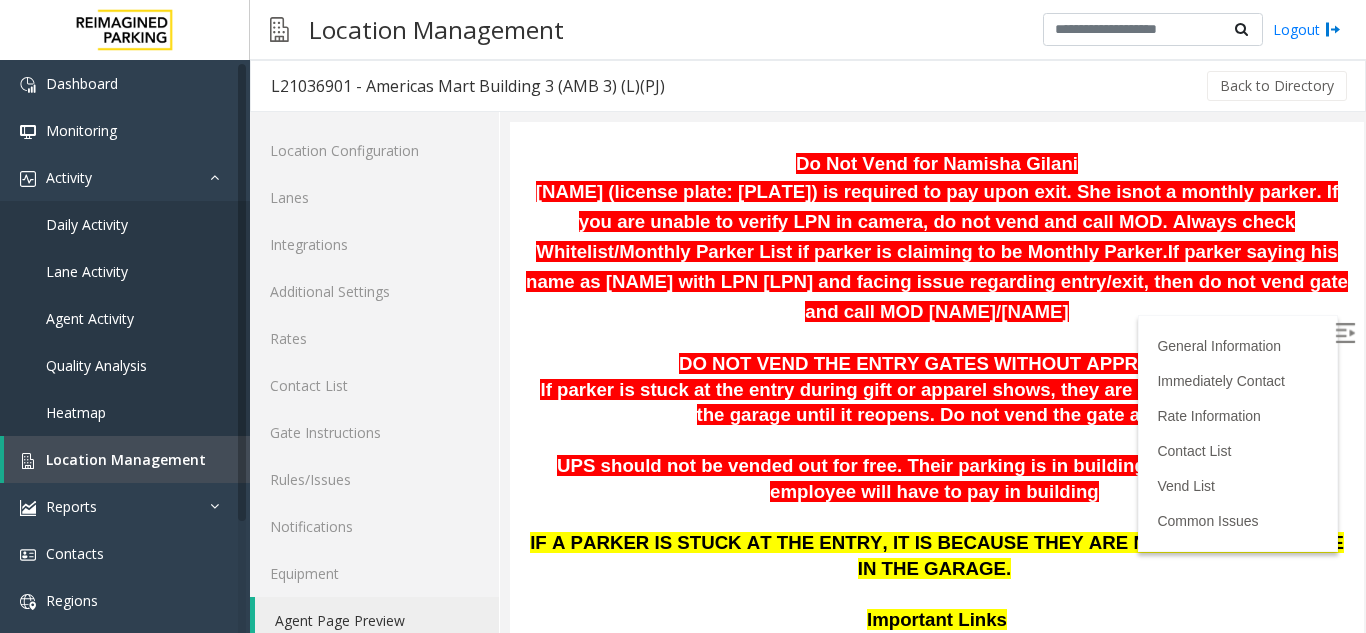 scroll, scrollTop: 600, scrollLeft: 0, axis: vertical 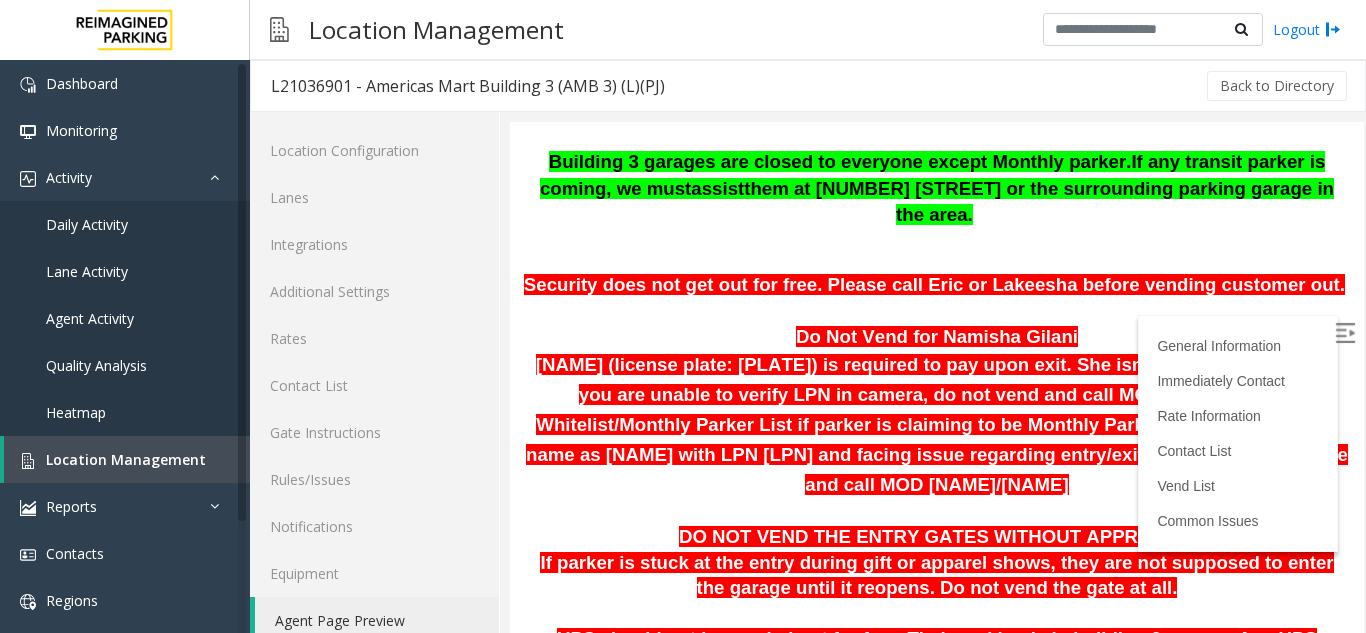 click at bounding box center [1345, 333] 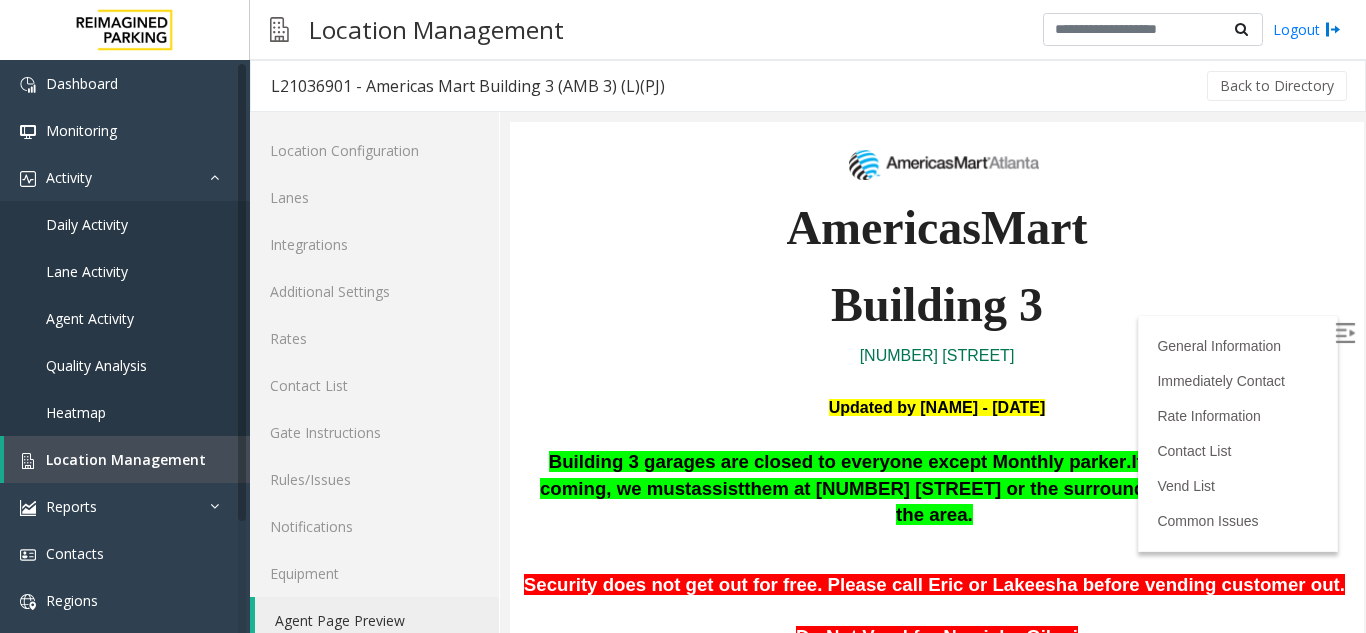 scroll, scrollTop: 500, scrollLeft: 0, axis: vertical 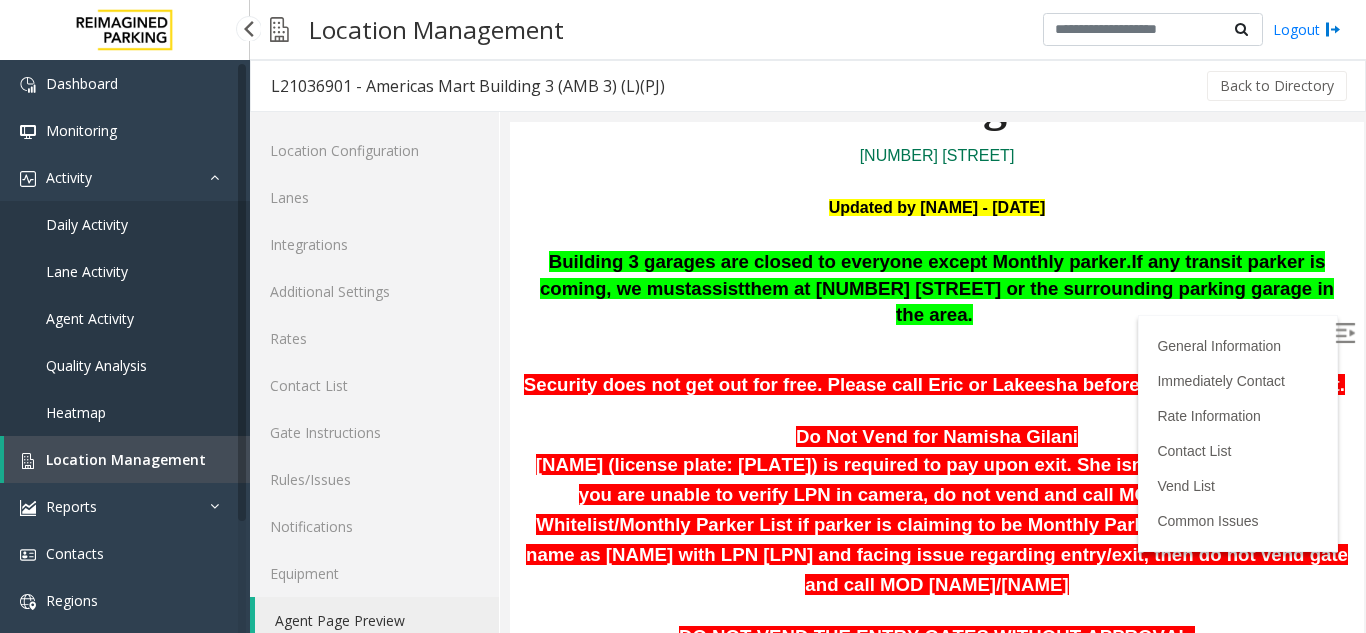 click on "Location Management" at bounding box center (127, 459) 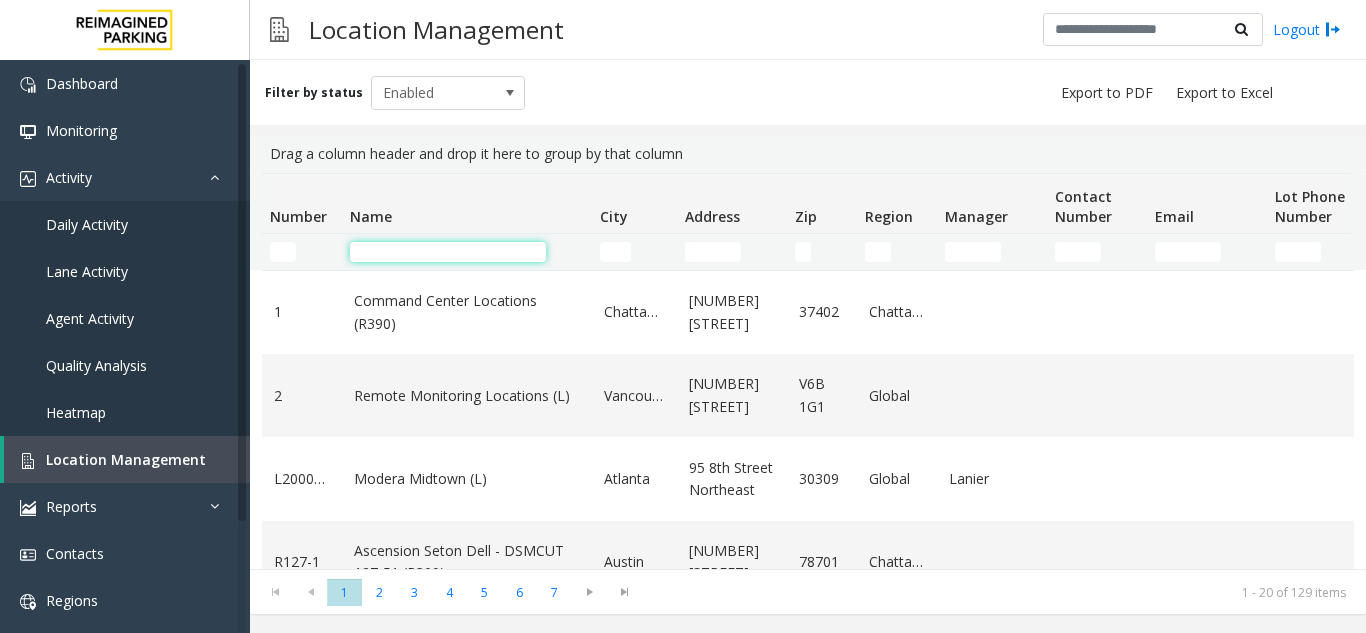click 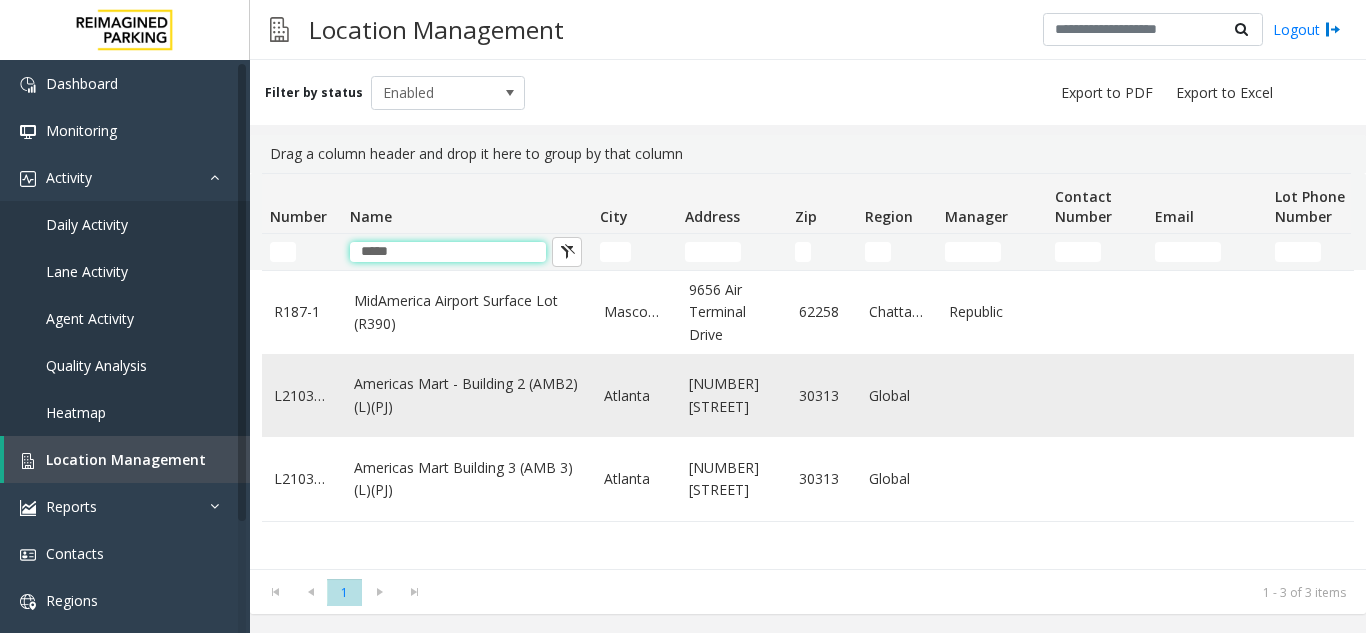 type on "*****" 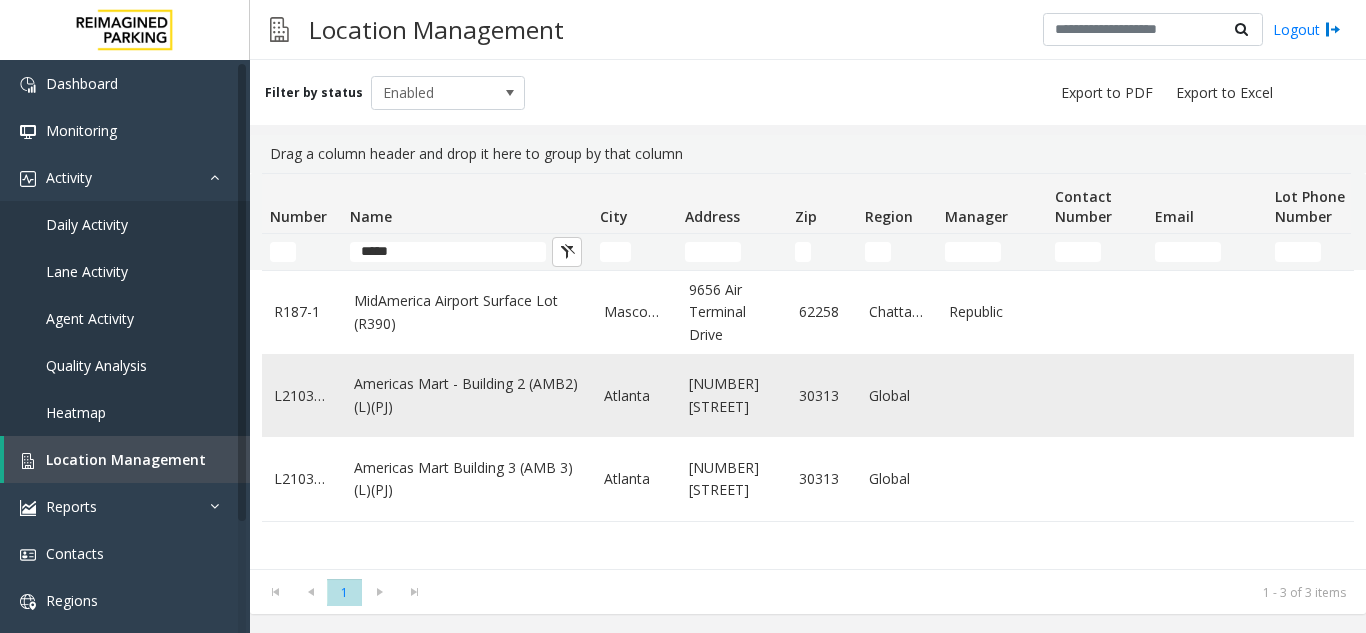 click on "Americas Mart - Building 2 (AMB2) (L)(PJ)" 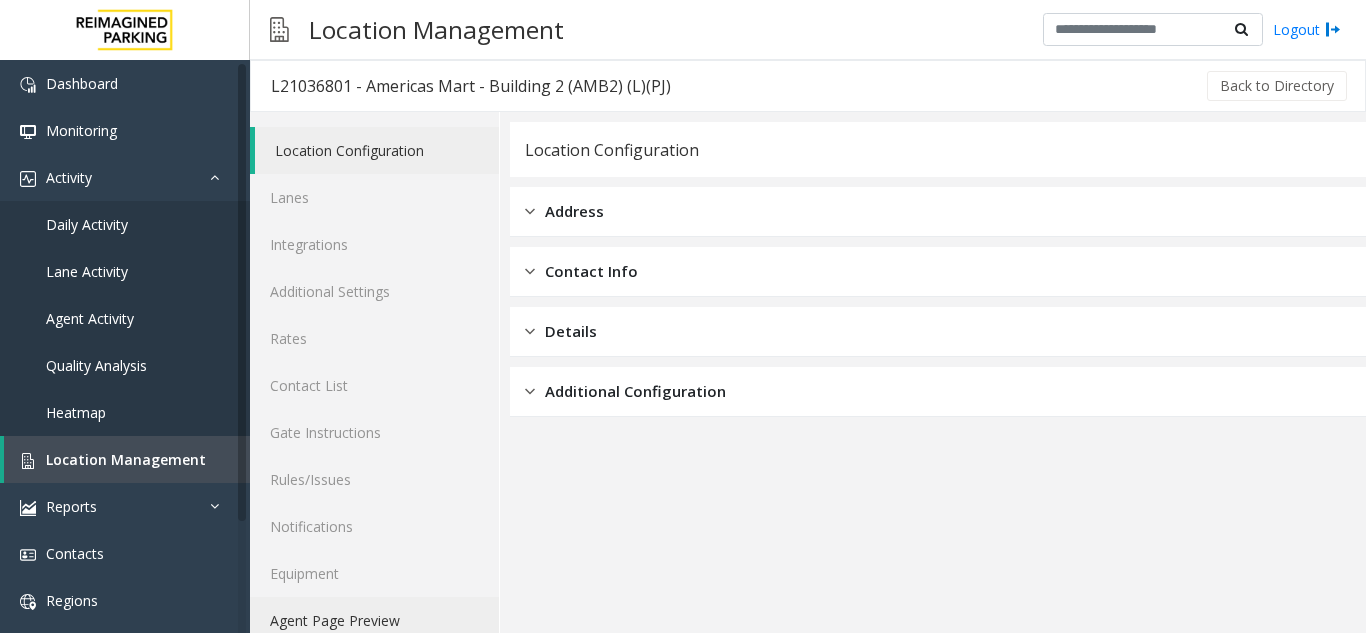 click on "Agent Page Preview" 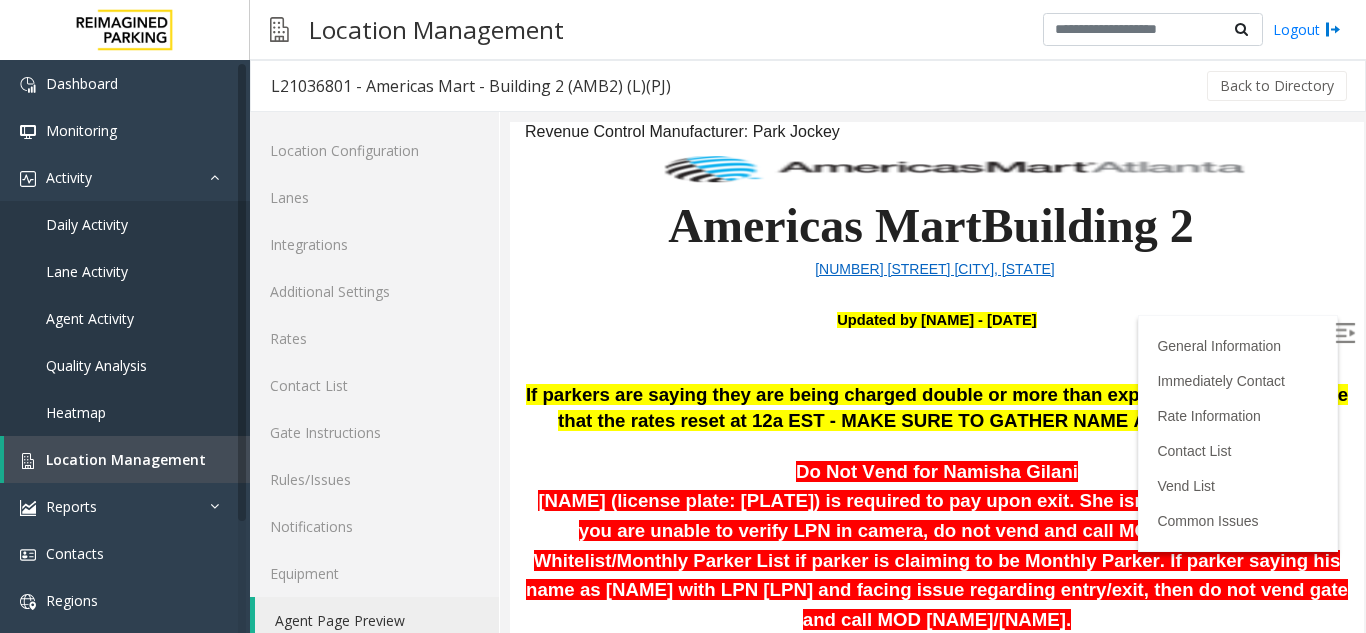 scroll, scrollTop: 200, scrollLeft: 0, axis: vertical 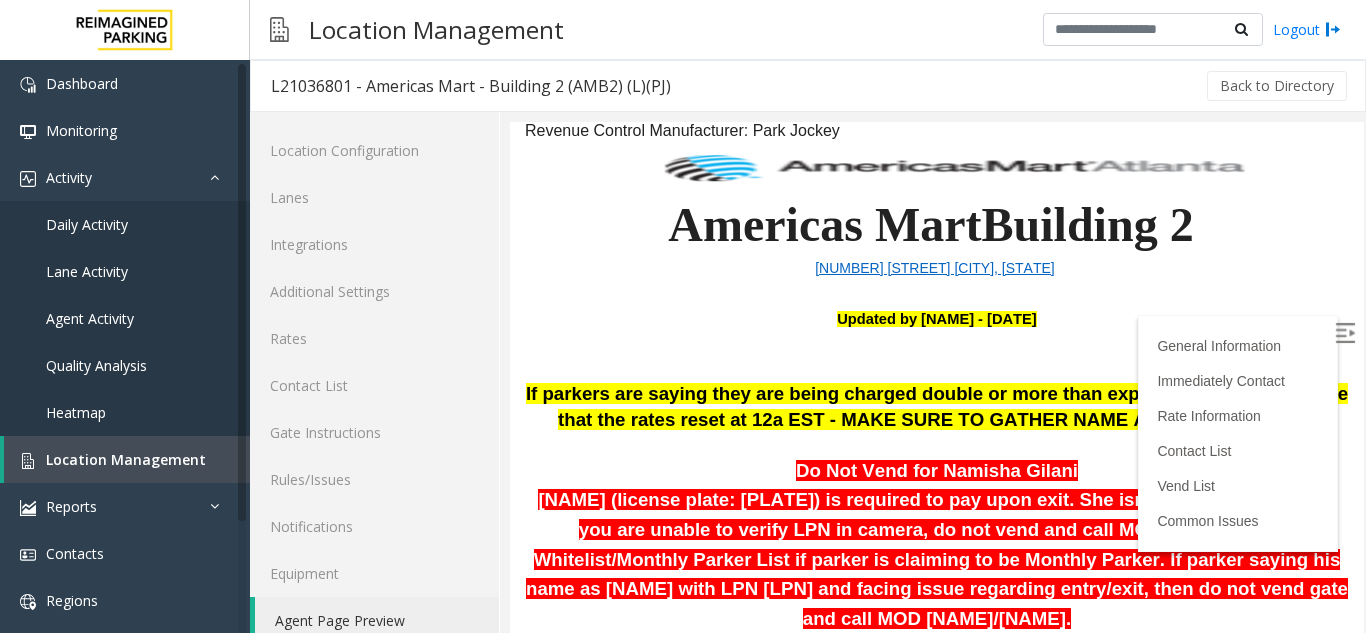 click at bounding box center [1347, 336] 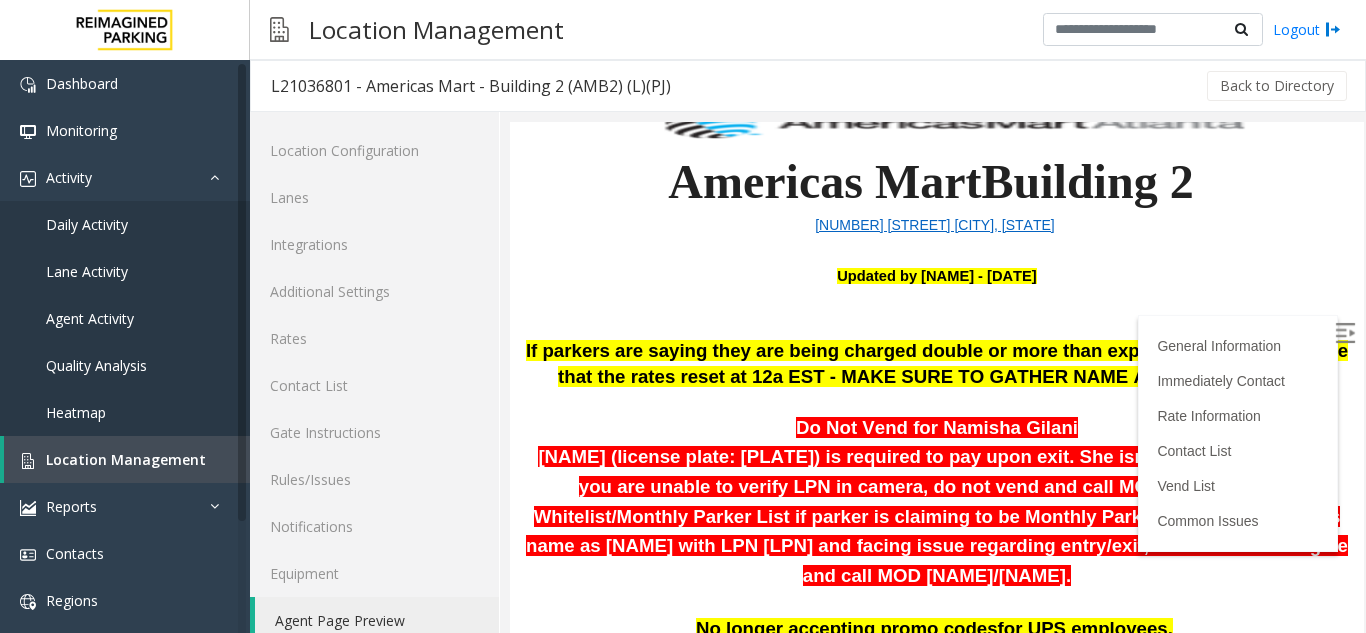 scroll, scrollTop: 200, scrollLeft: 0, axis: vertical 